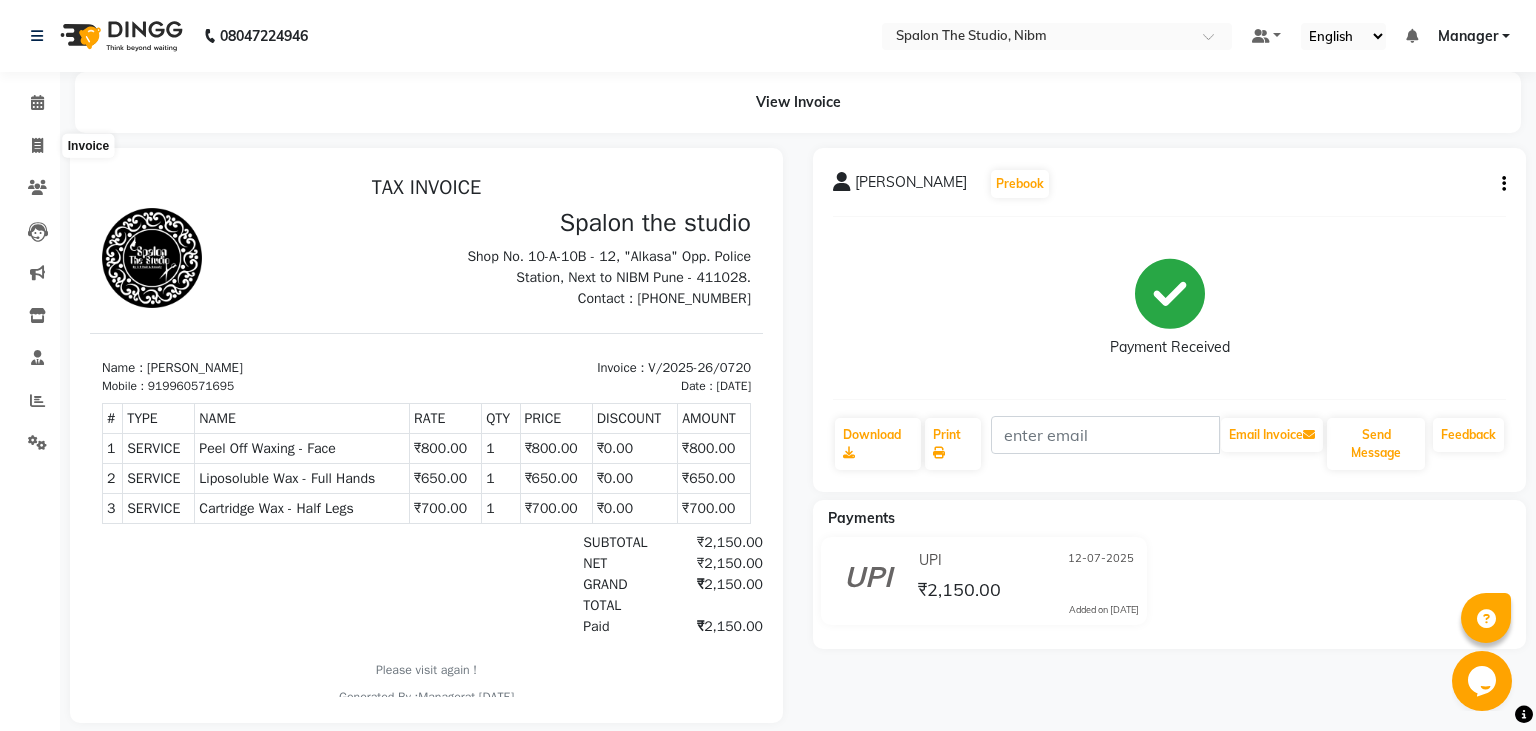 scroll, scrollTop: 0, scrollLeft: 0, axis: both 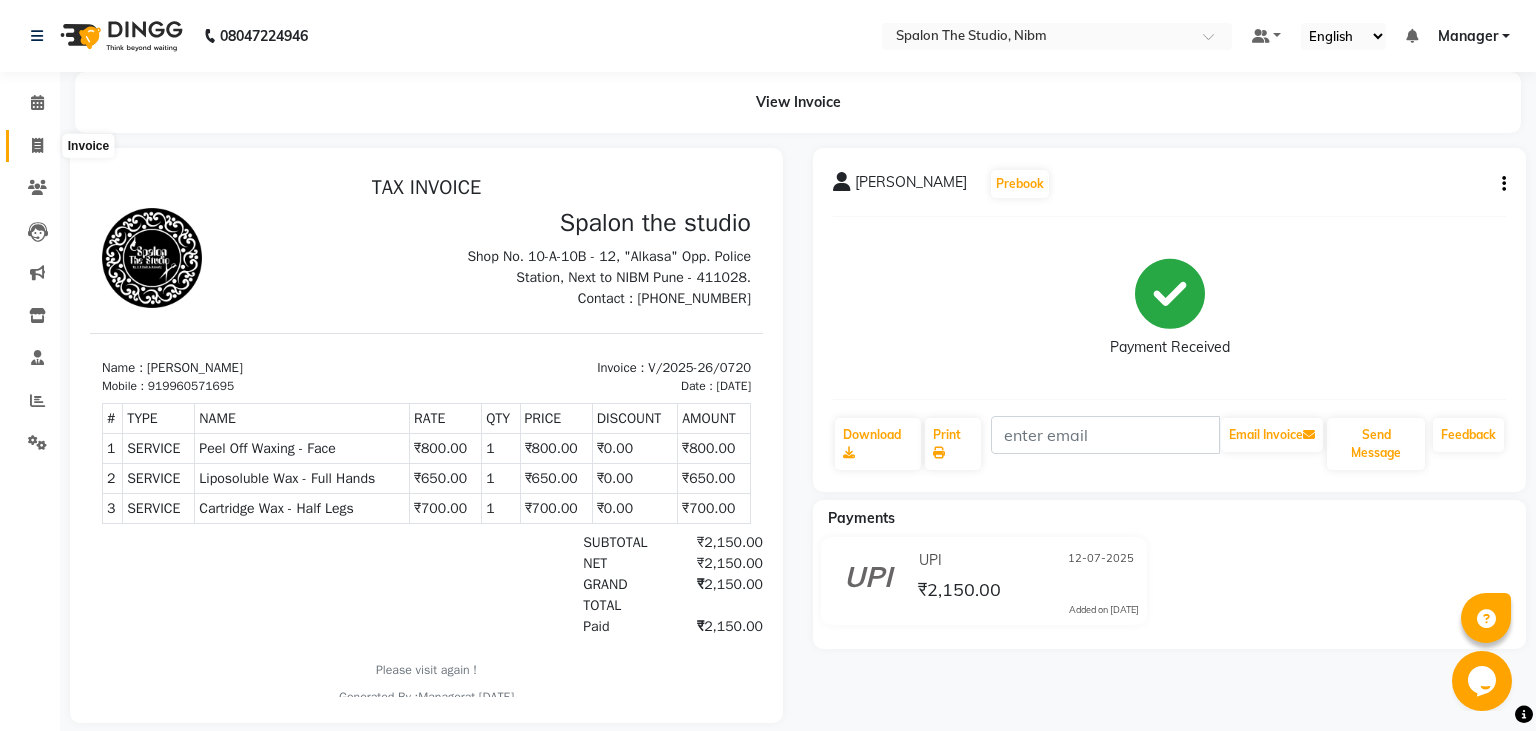 click 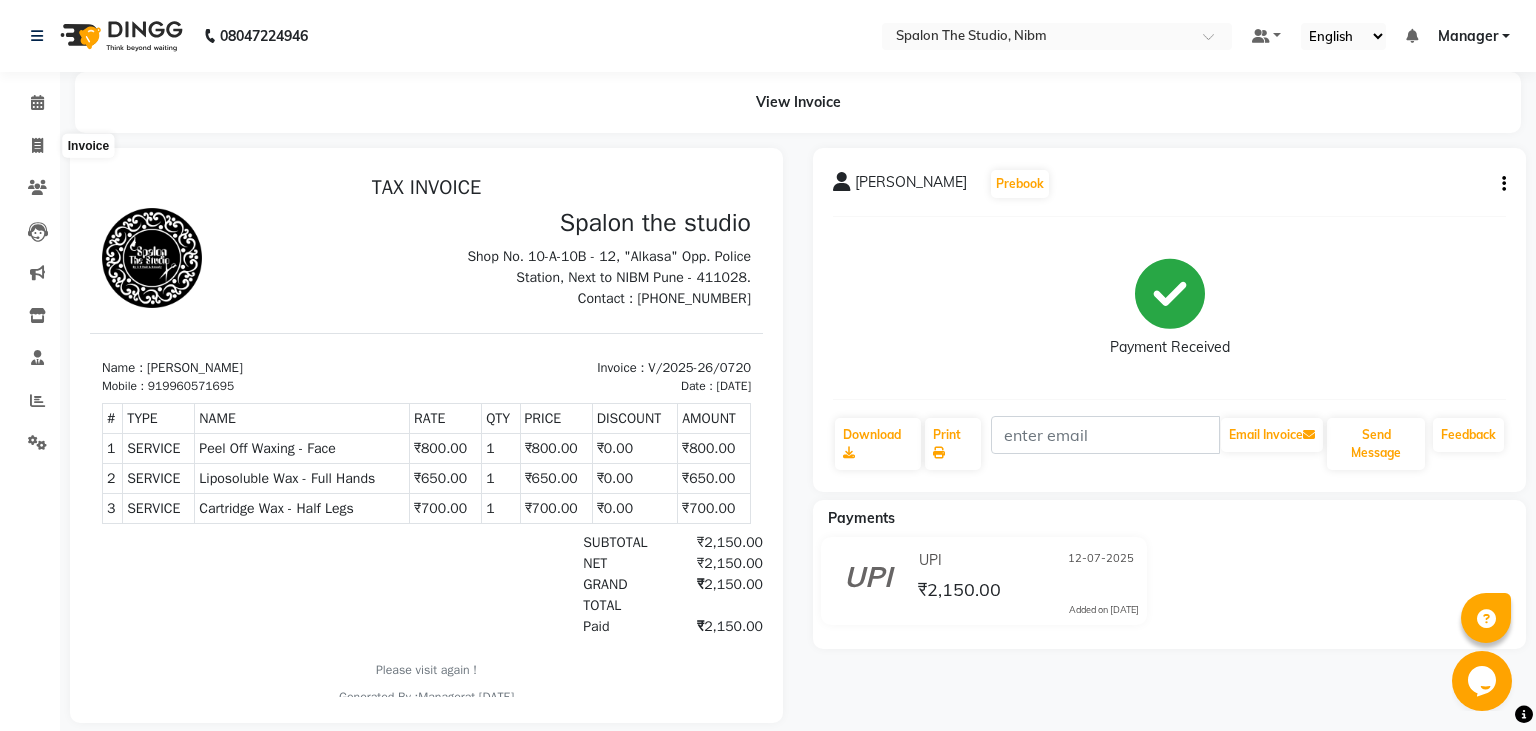 select on "6119" 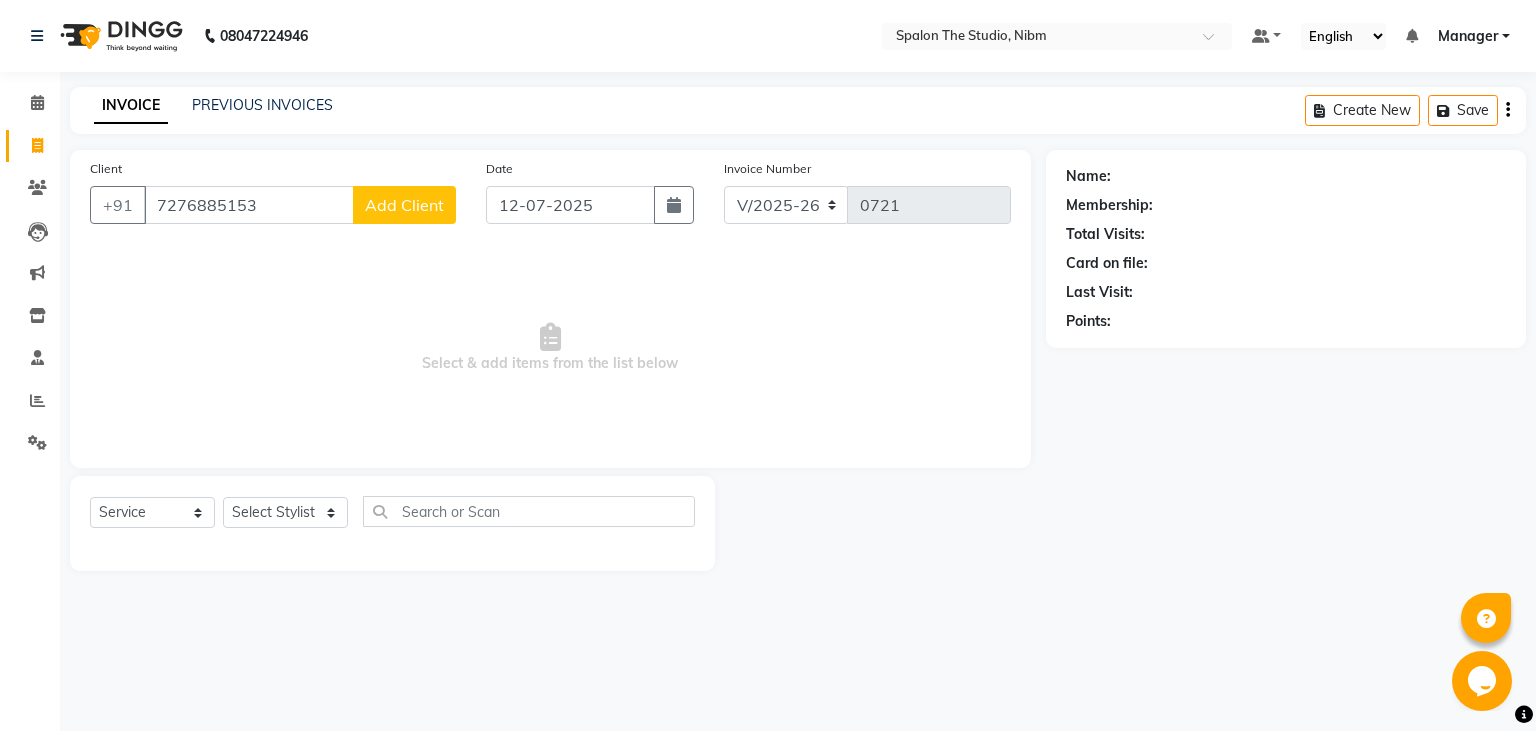 type on "7276885153" 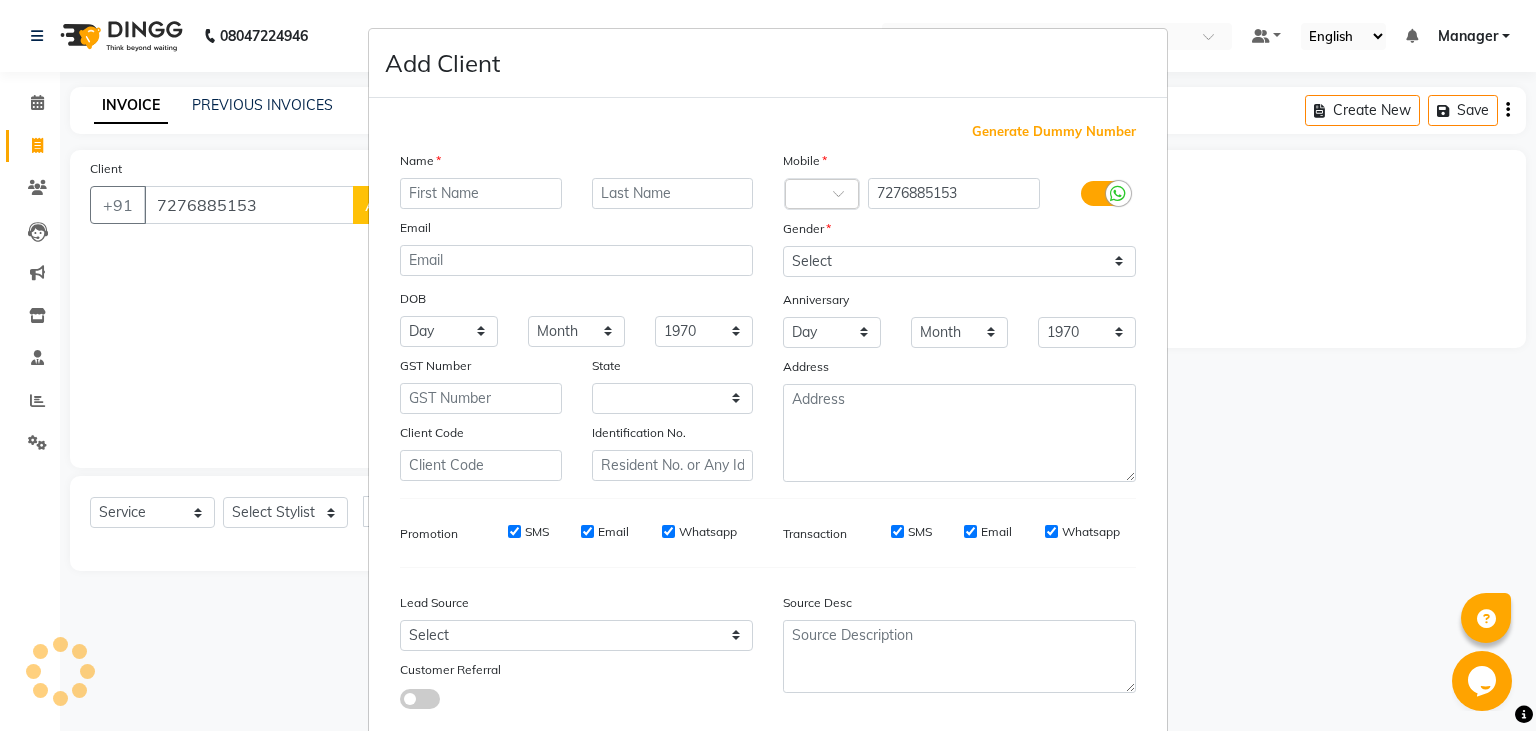 select on "22" 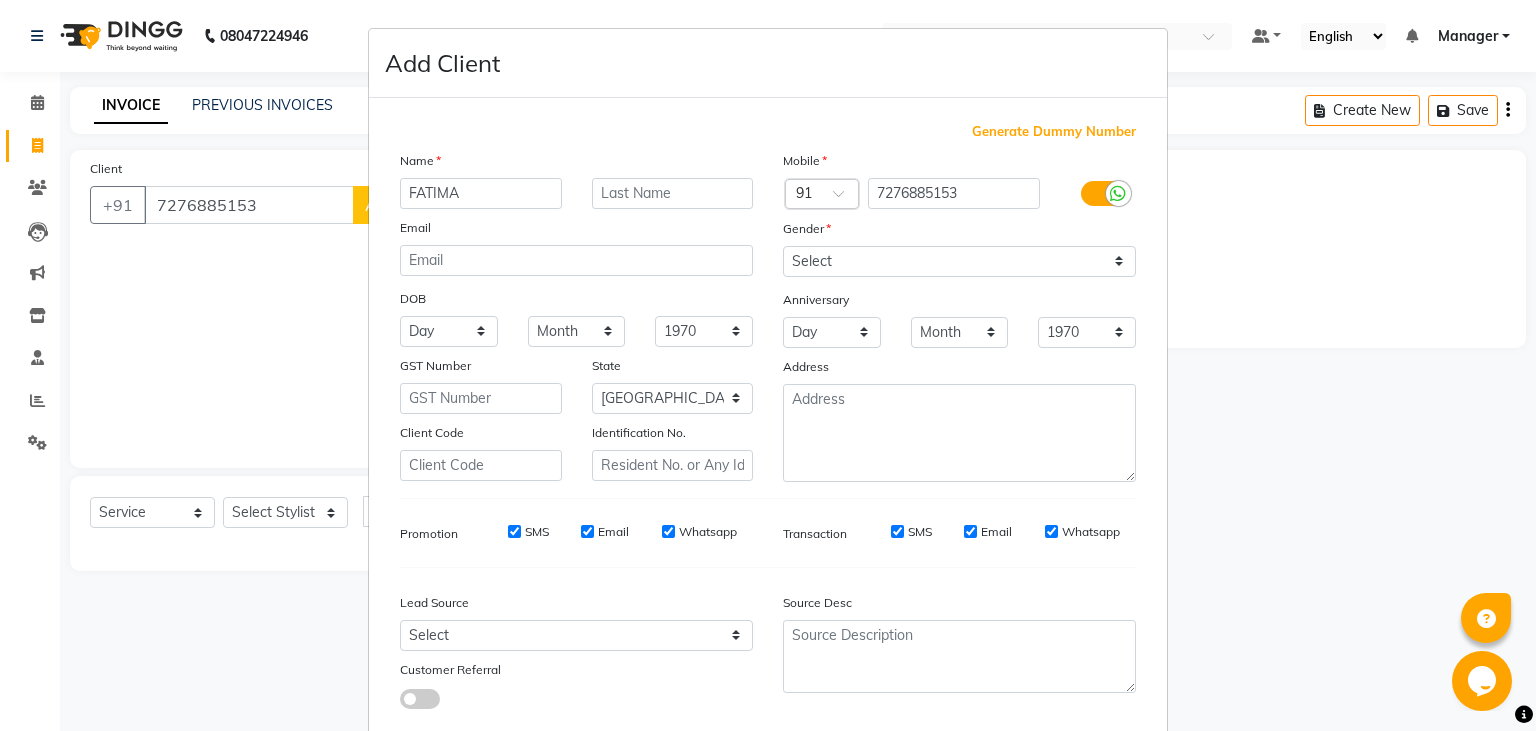 type on "FATIMA" 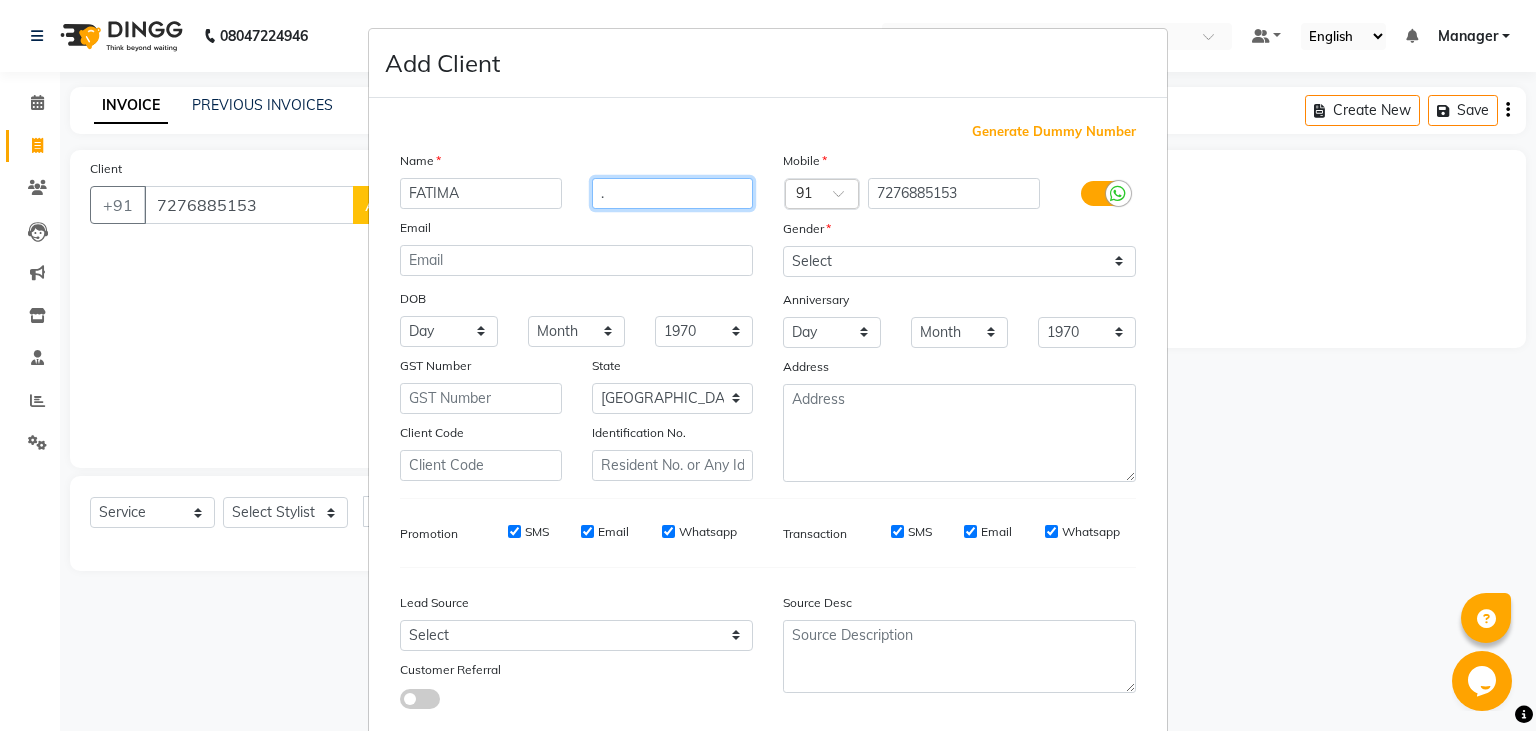 type on "." 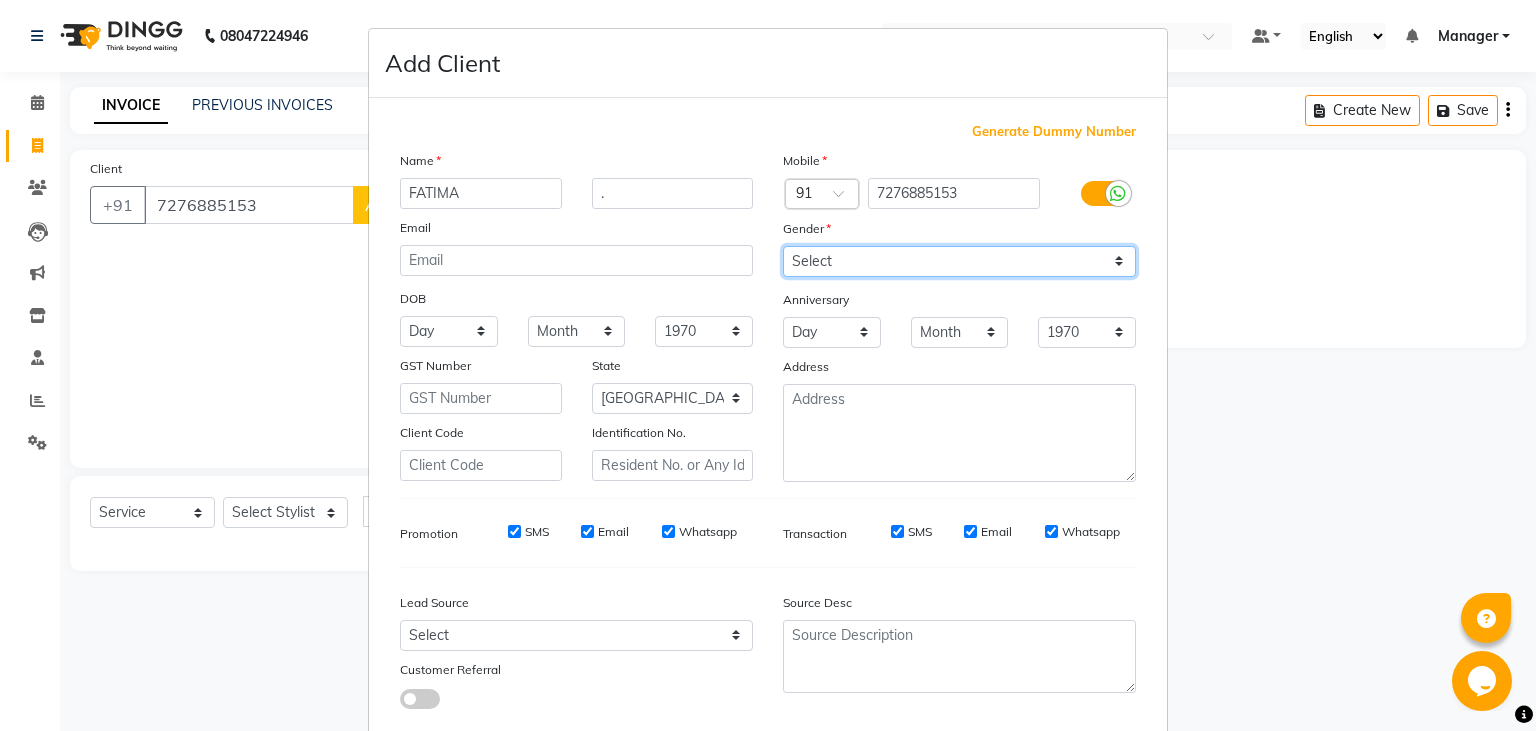 click on "Select [DEMOGRAPHIC_DATA] [DEMOGRAPHIC_DATA] Other Prefer Not To Say" at bounding box center [959, 261] 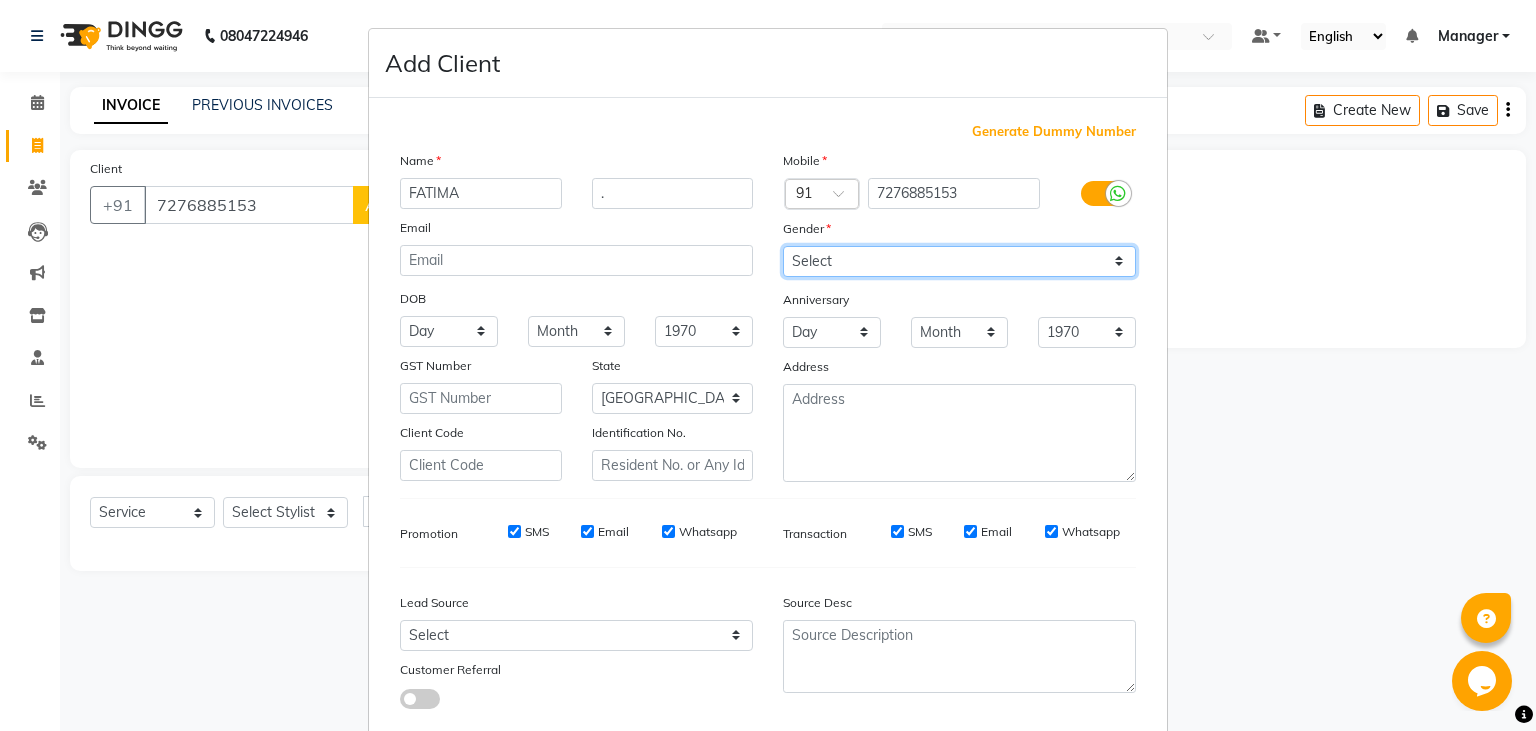 click on "[DEMOGRAPHIC_DATA]" at bounding box center [0, 0] 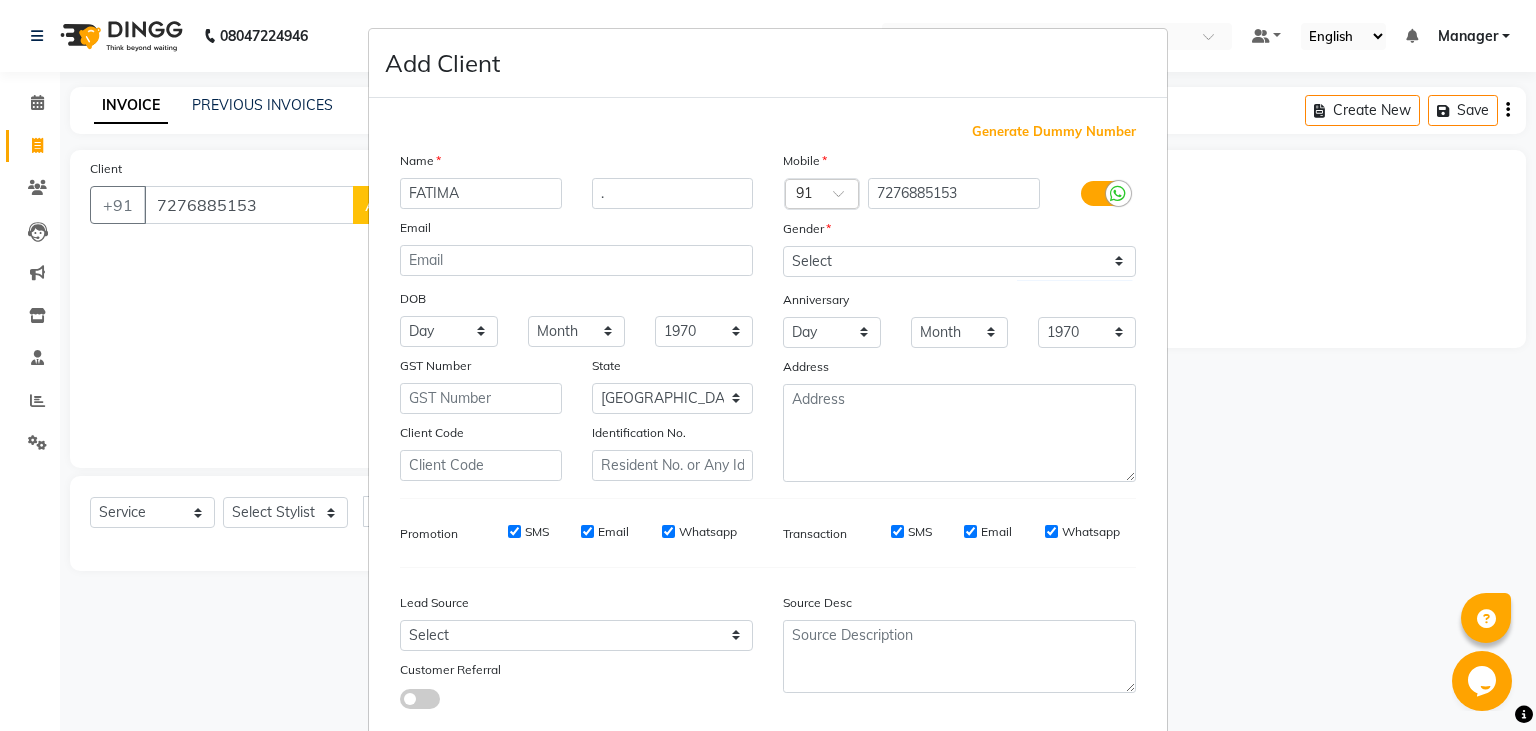 scroll, scrollTop: 121, scrollLeft: 0, axis: vertical 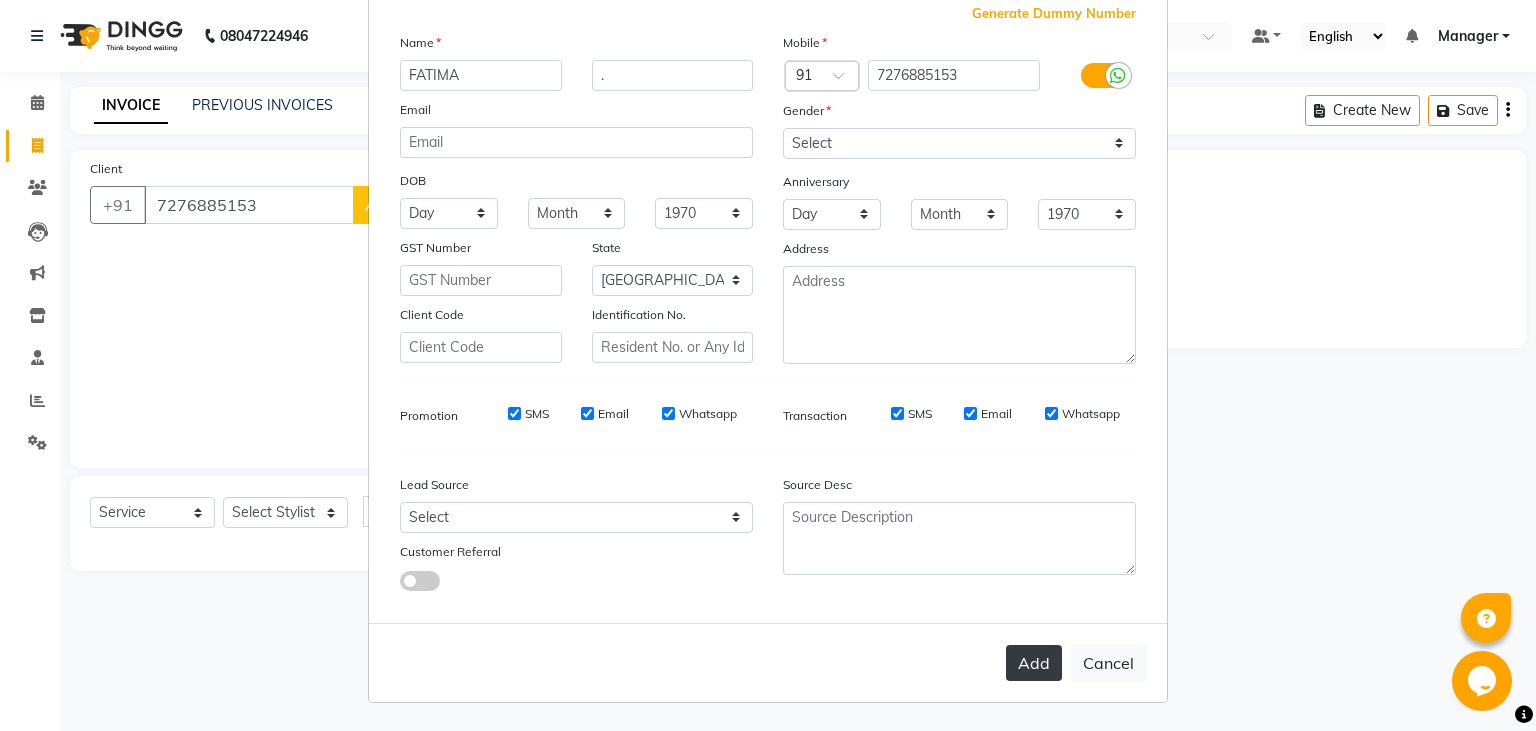 click on "Add" at bounding box center [1034, 663] 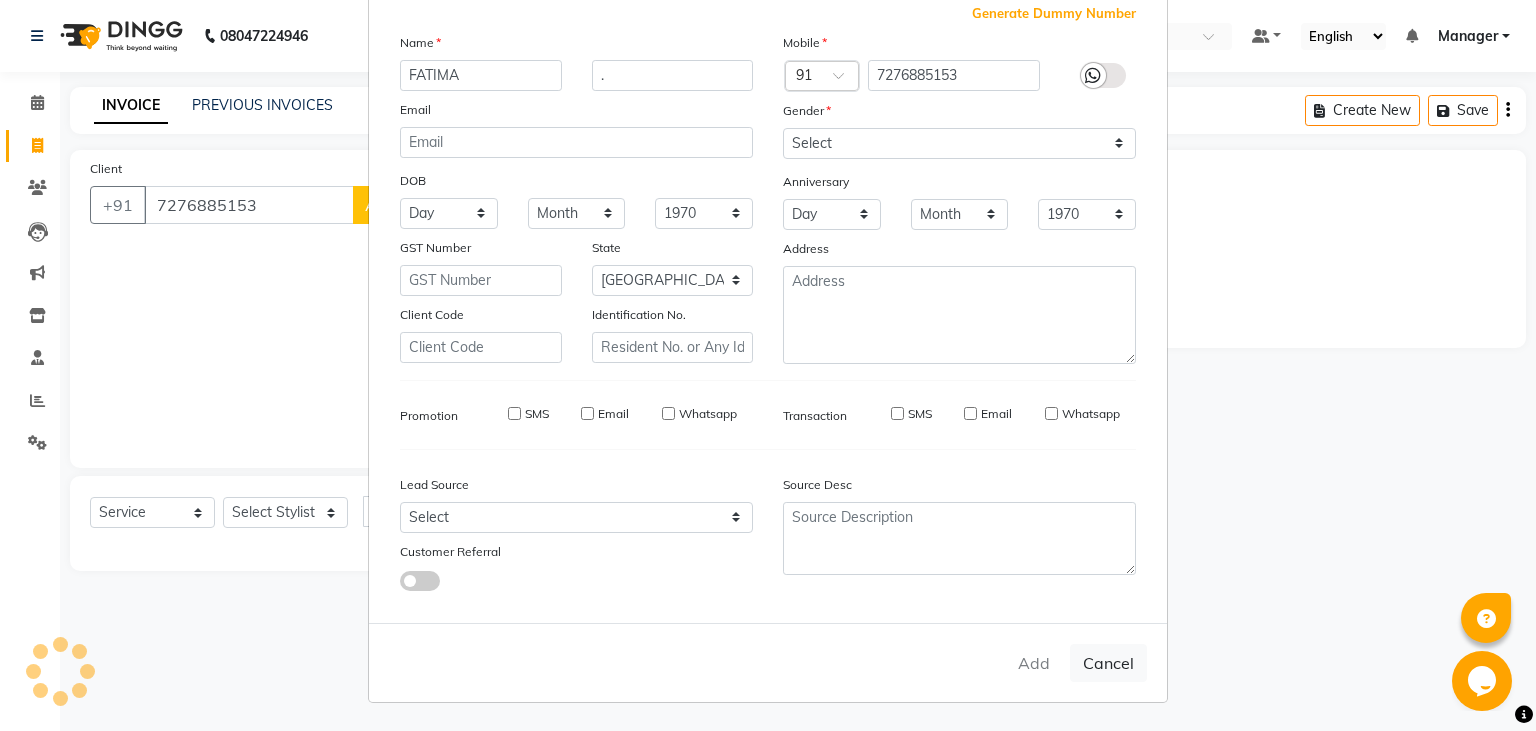 type 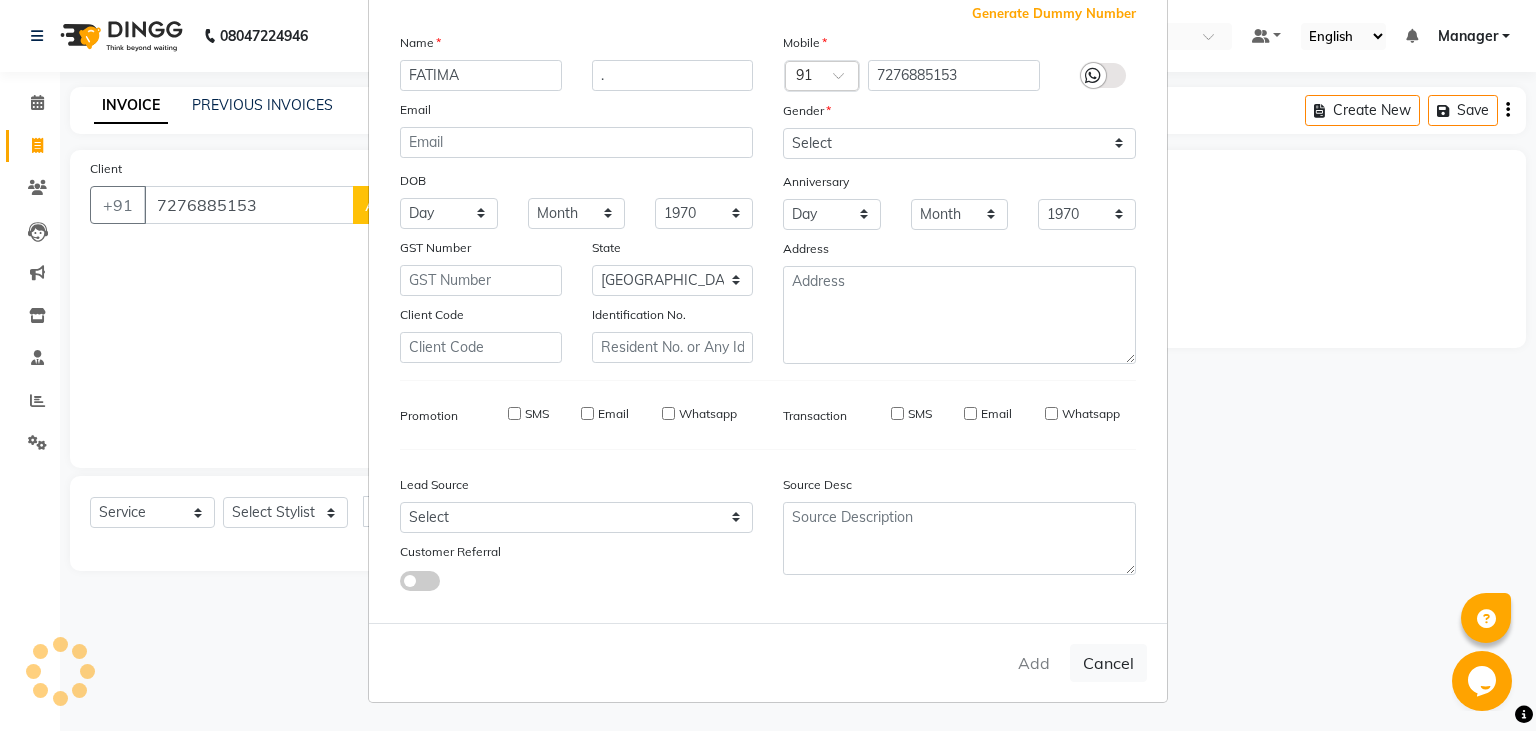 type 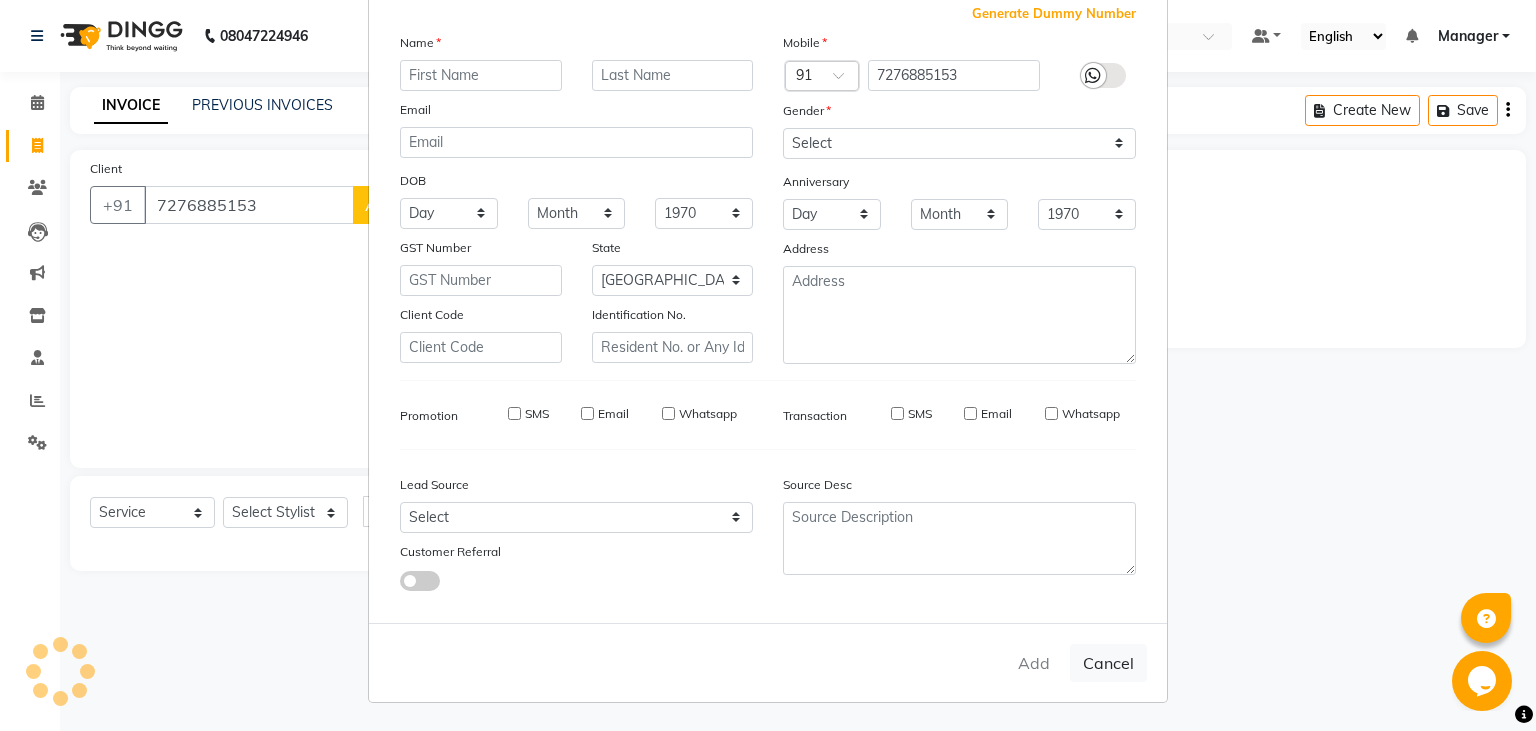 select 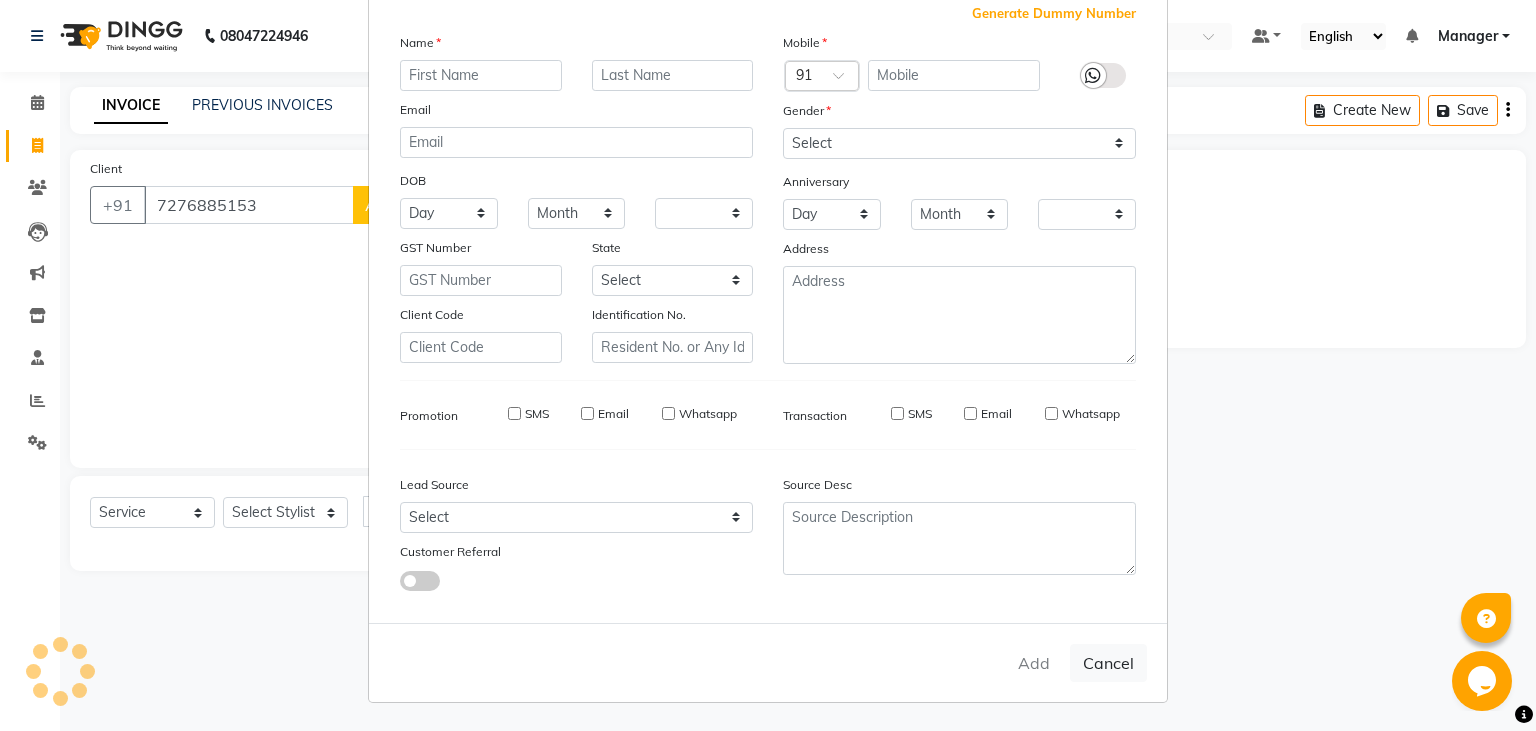 checkbox on "false" 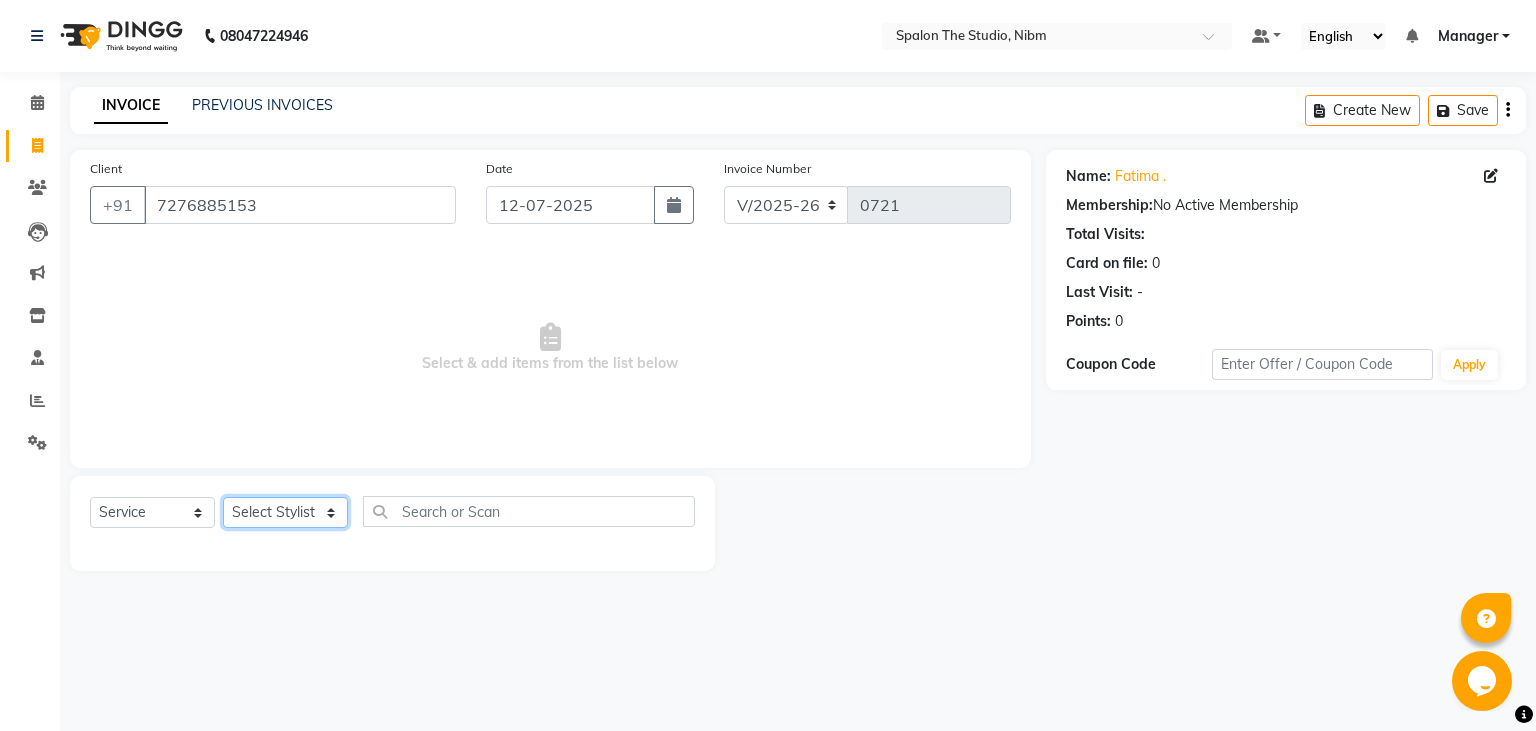 click on "Select Stylist AAYAT ARMAN [PERSON_NAME] [PERSON_NAME] [PERSON_NAME] Manager [PERSON_NAME] [PERSON_NAME] SUMIT [PERSON_NAME]" 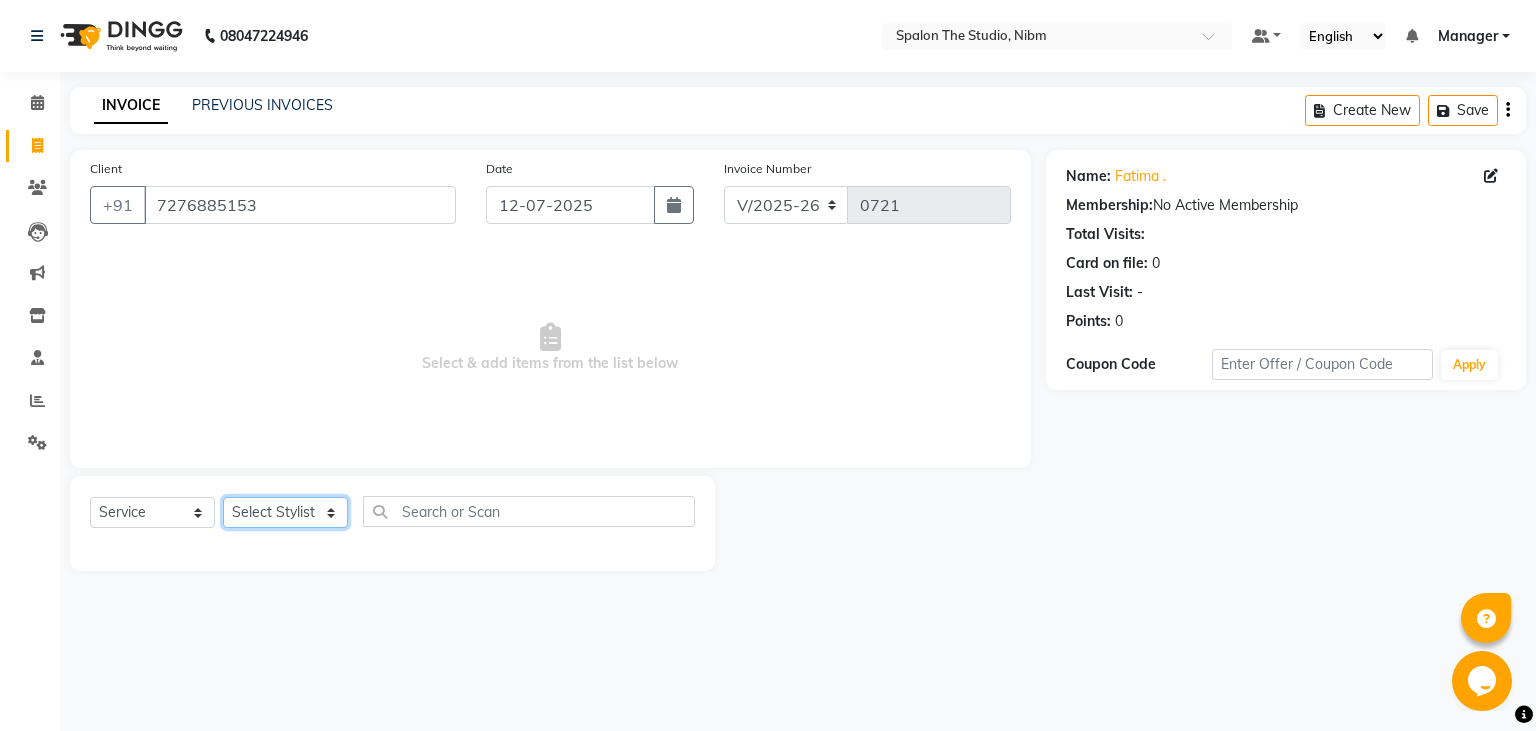 select on "62109" 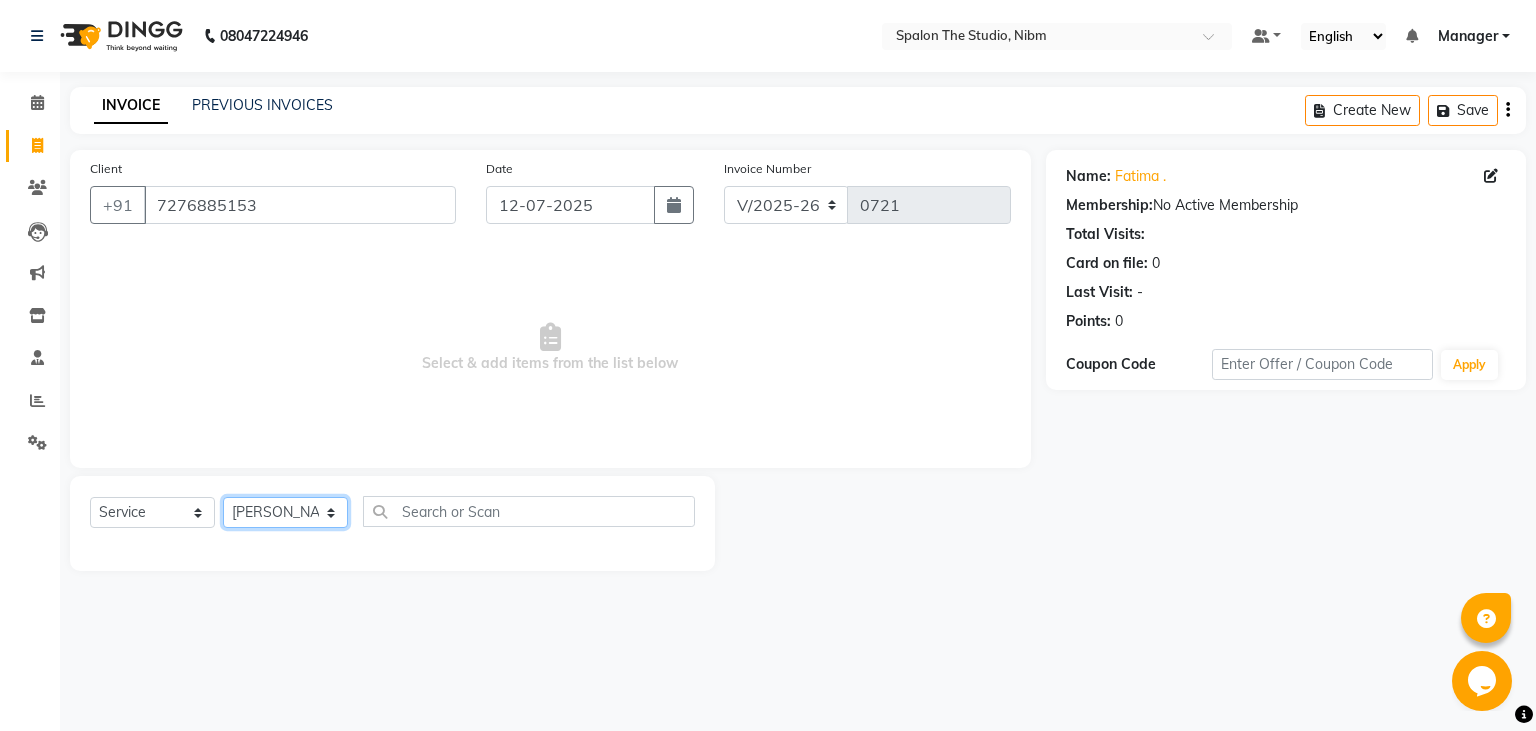 click on "[PERSON_NAME]" 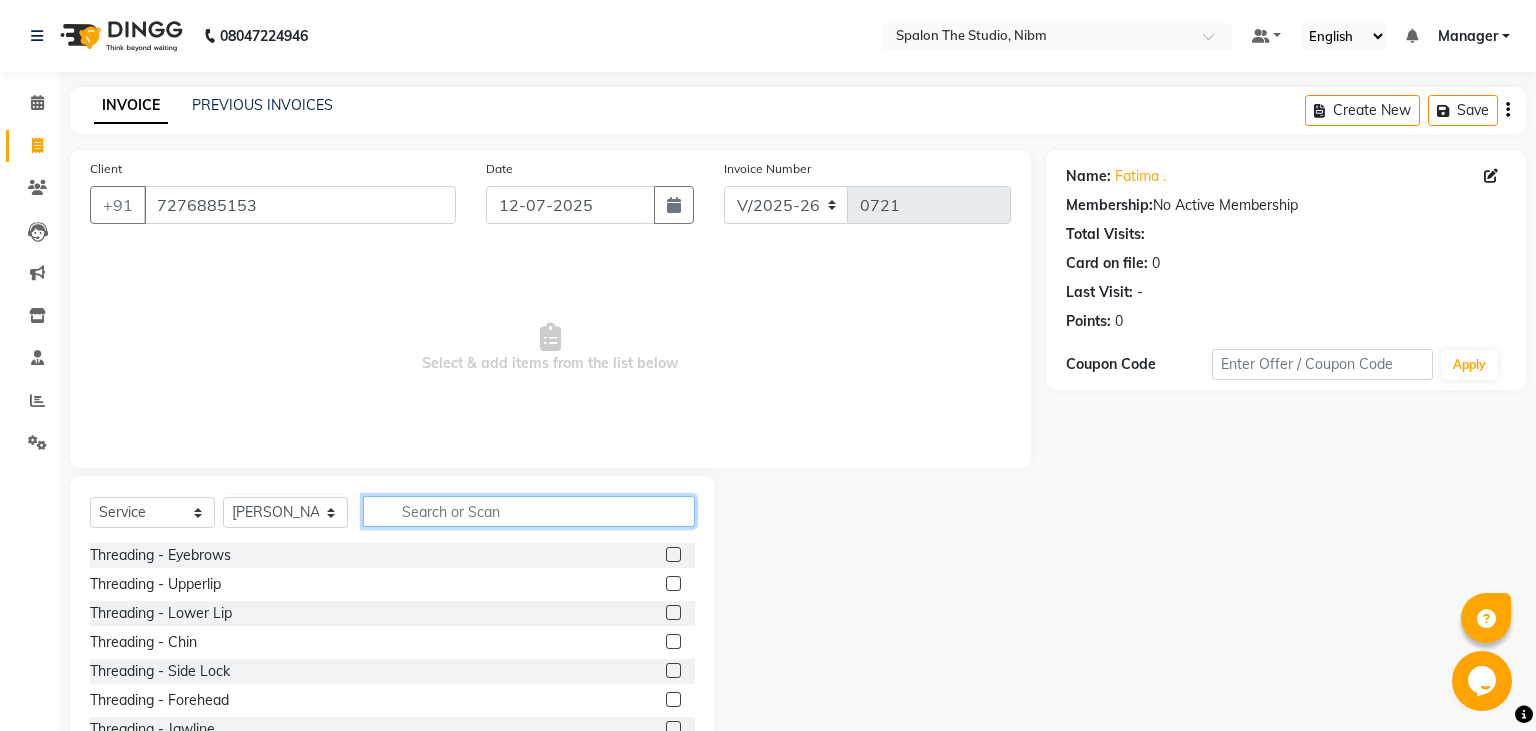 click 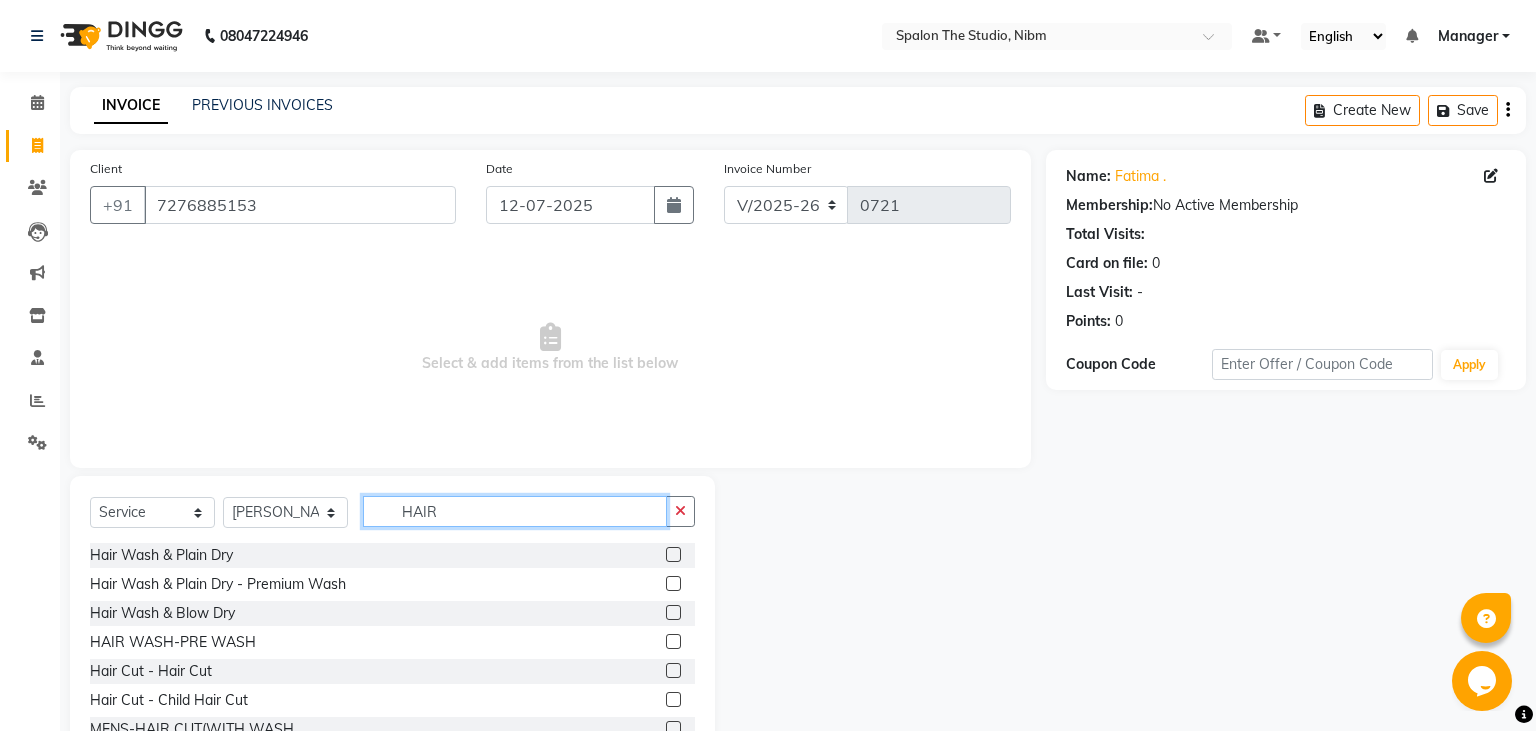 type on "HAIR" 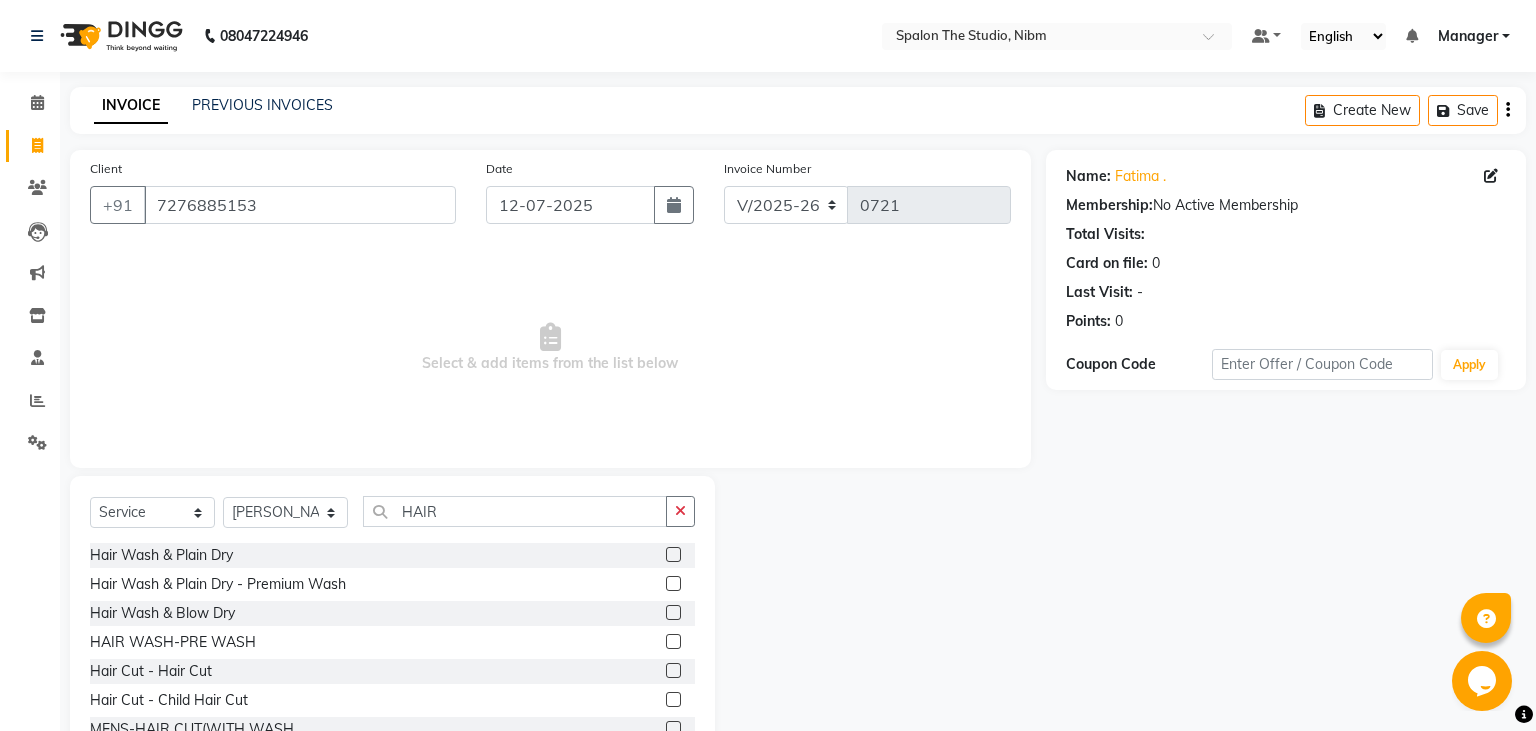 click 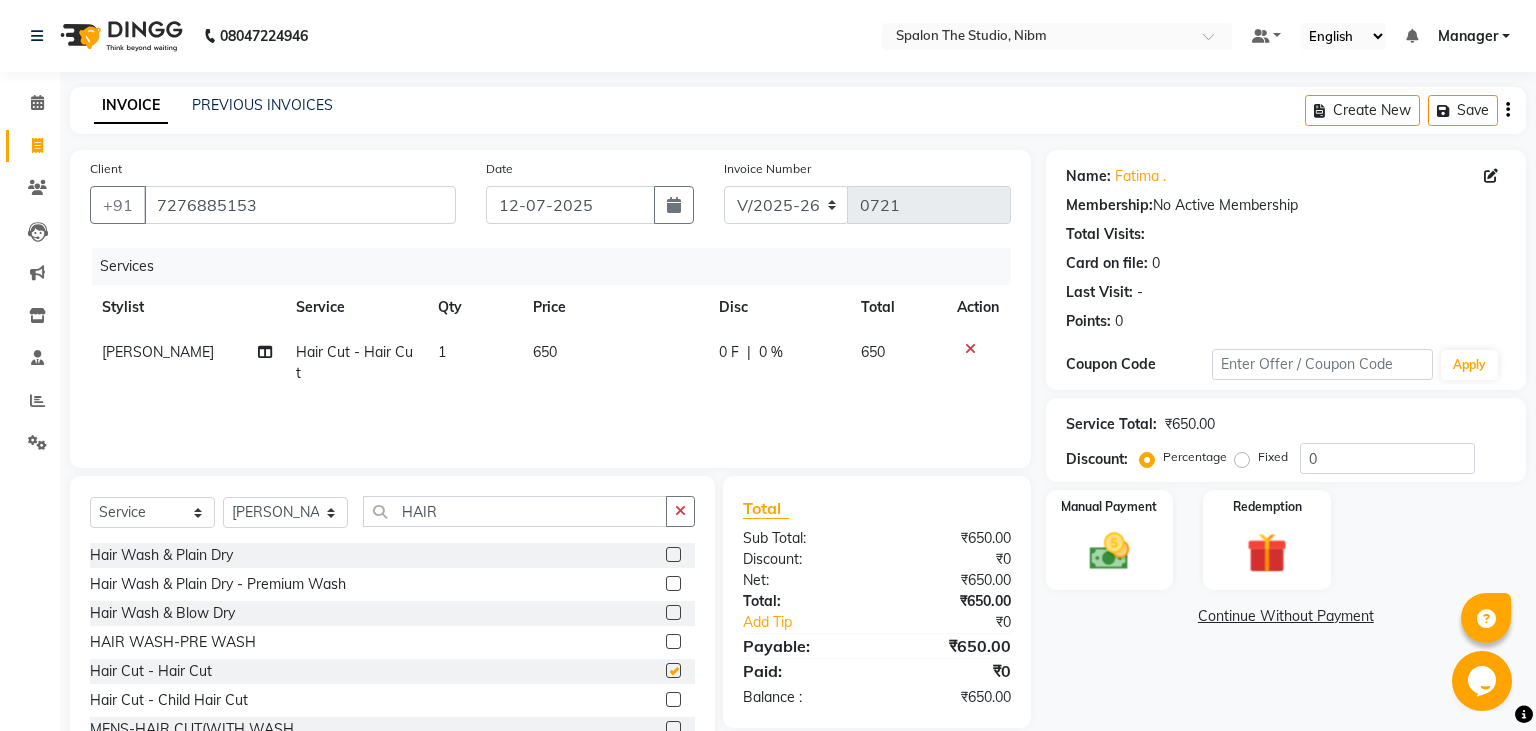 checkbox on "false" 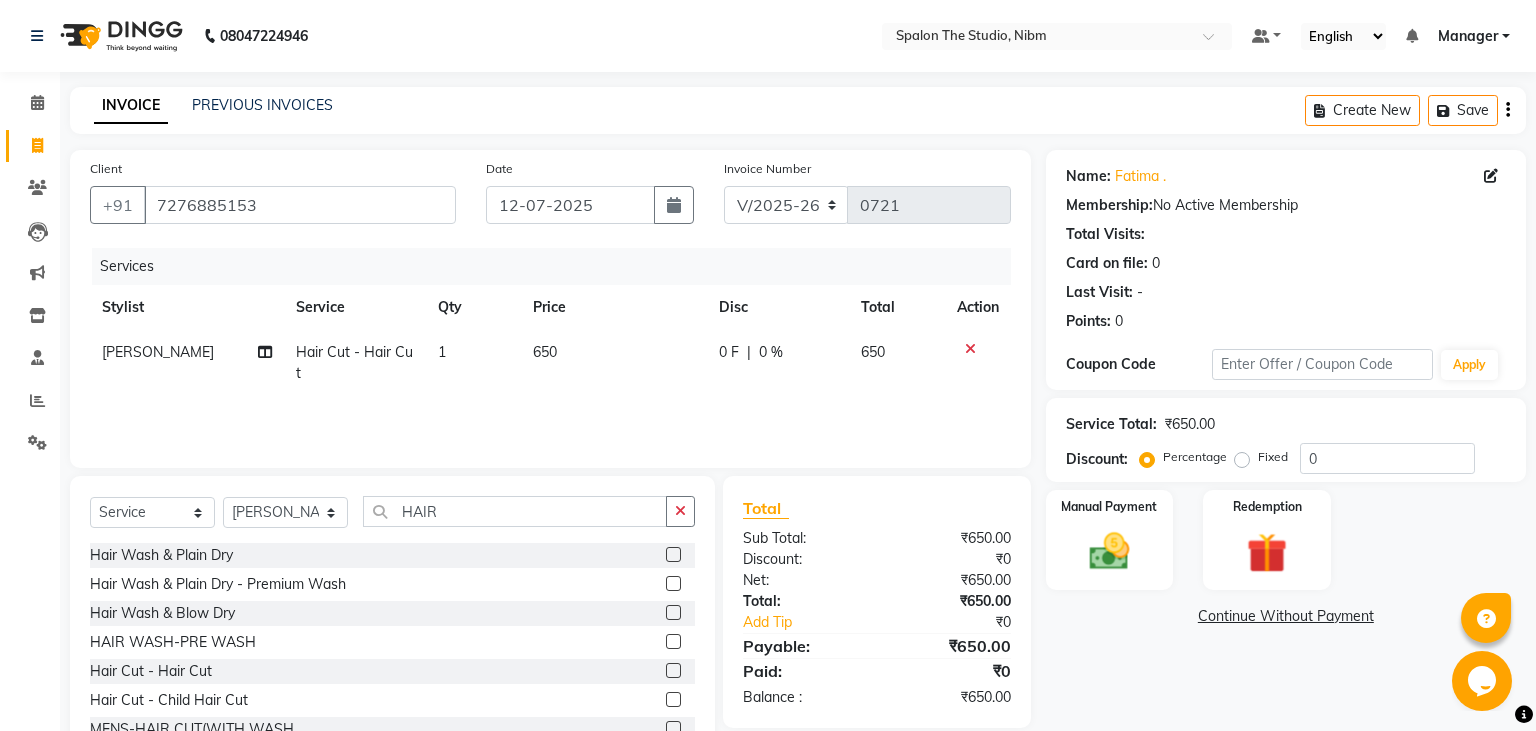 click on "650" 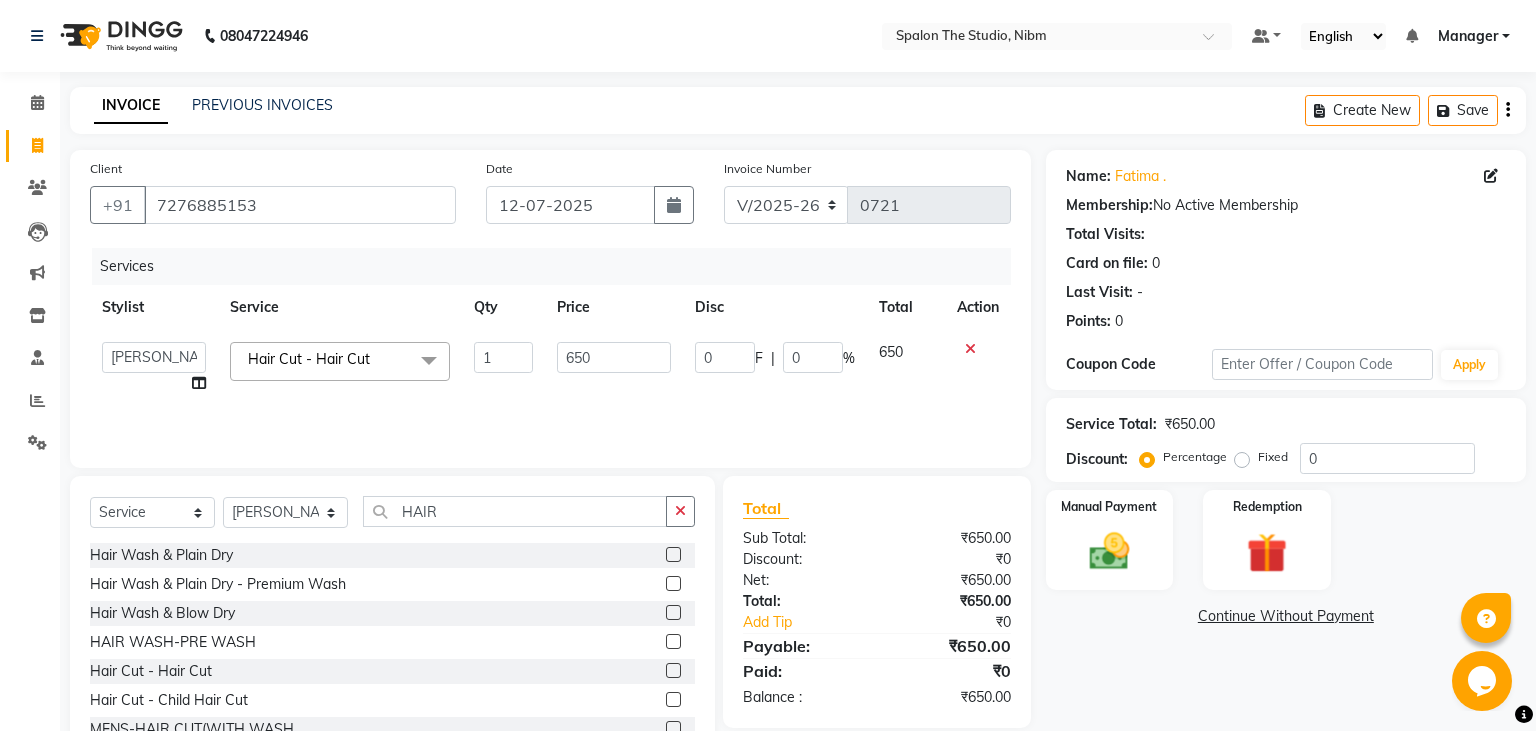 click on "650" 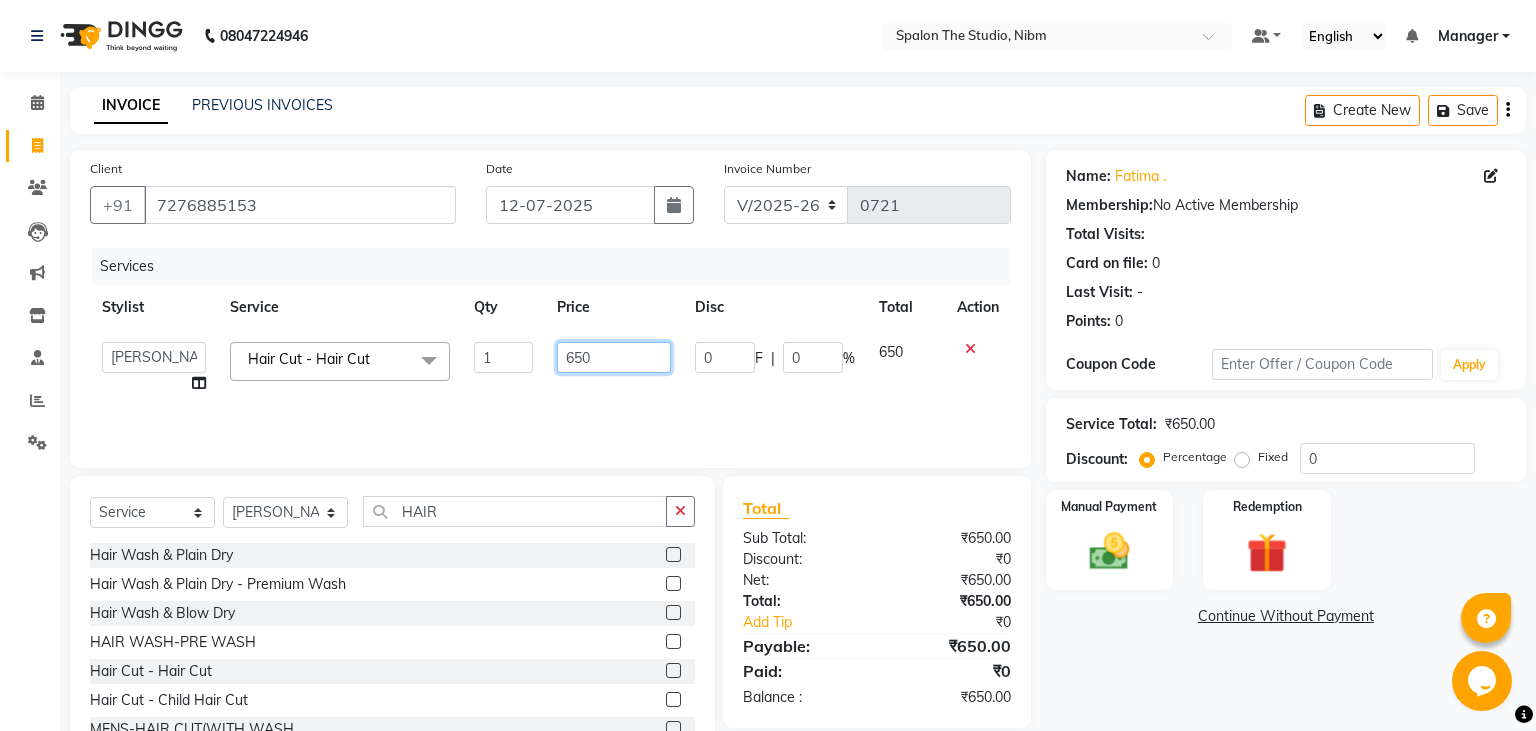 click on "650" 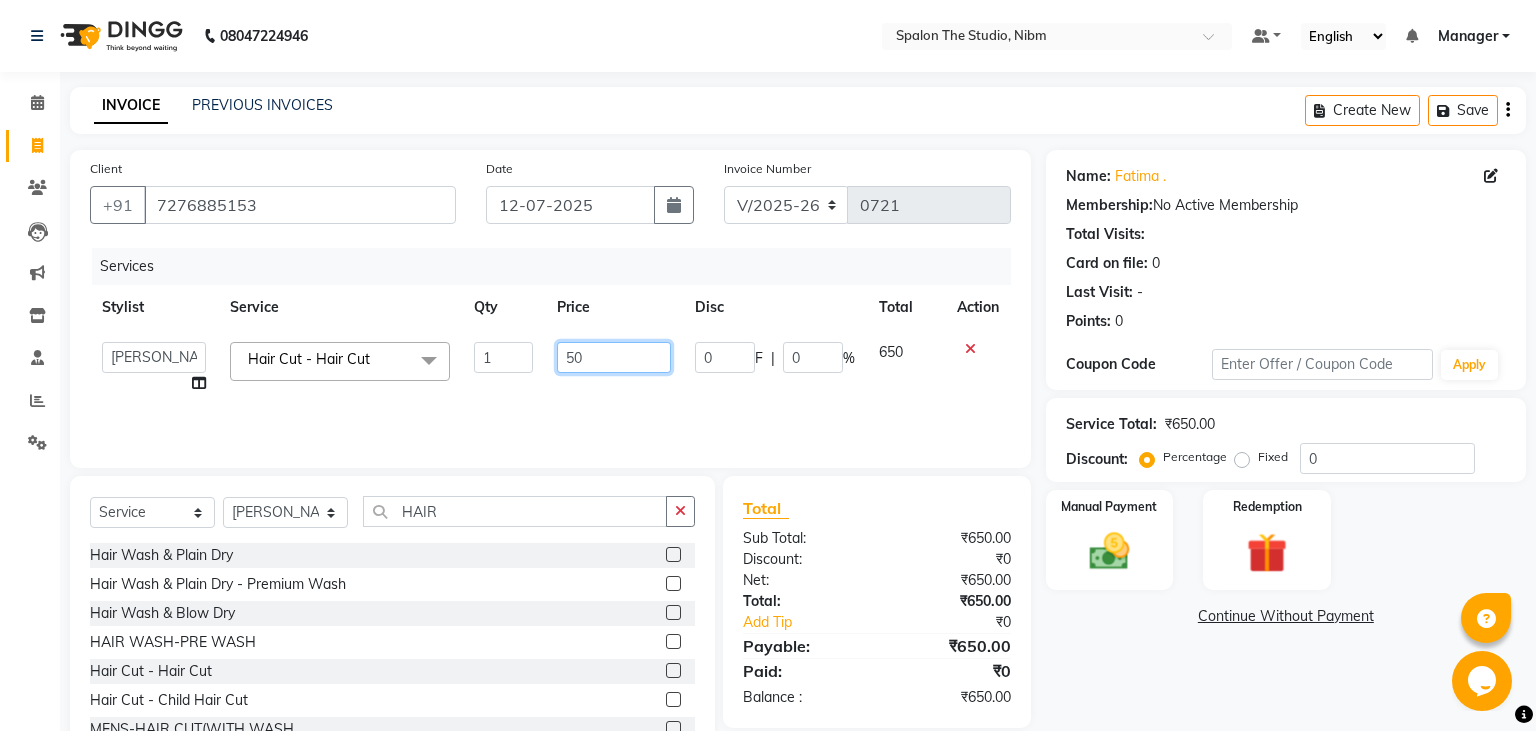 type on "750" 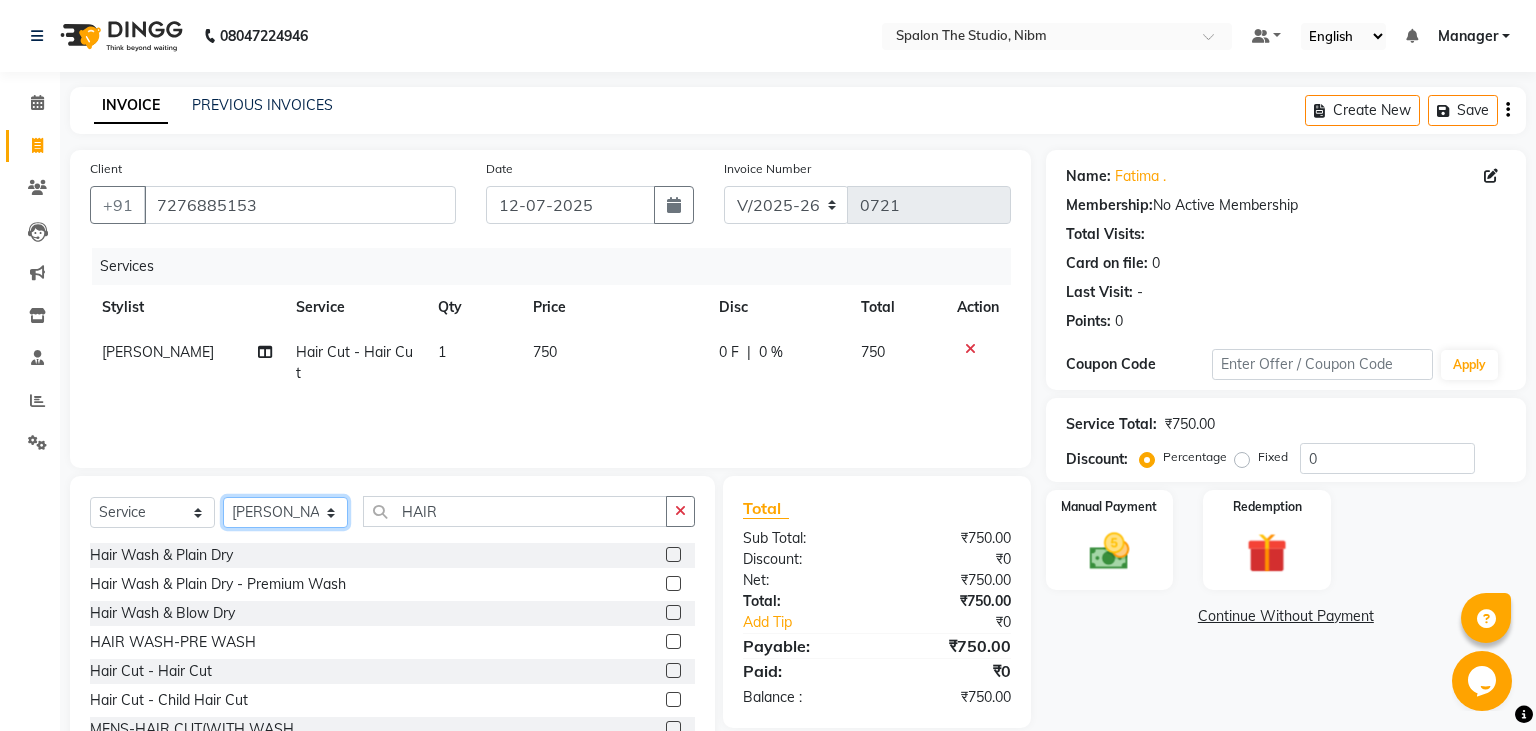 click on "Select Stylist AAYAT ARMAN [PERSON_NAME] [PERSON_NAME] [PERSON_NAME] Manager [PERSON_NAME] [PERSON_NAME] SUMIT [PERSON_NAME]" 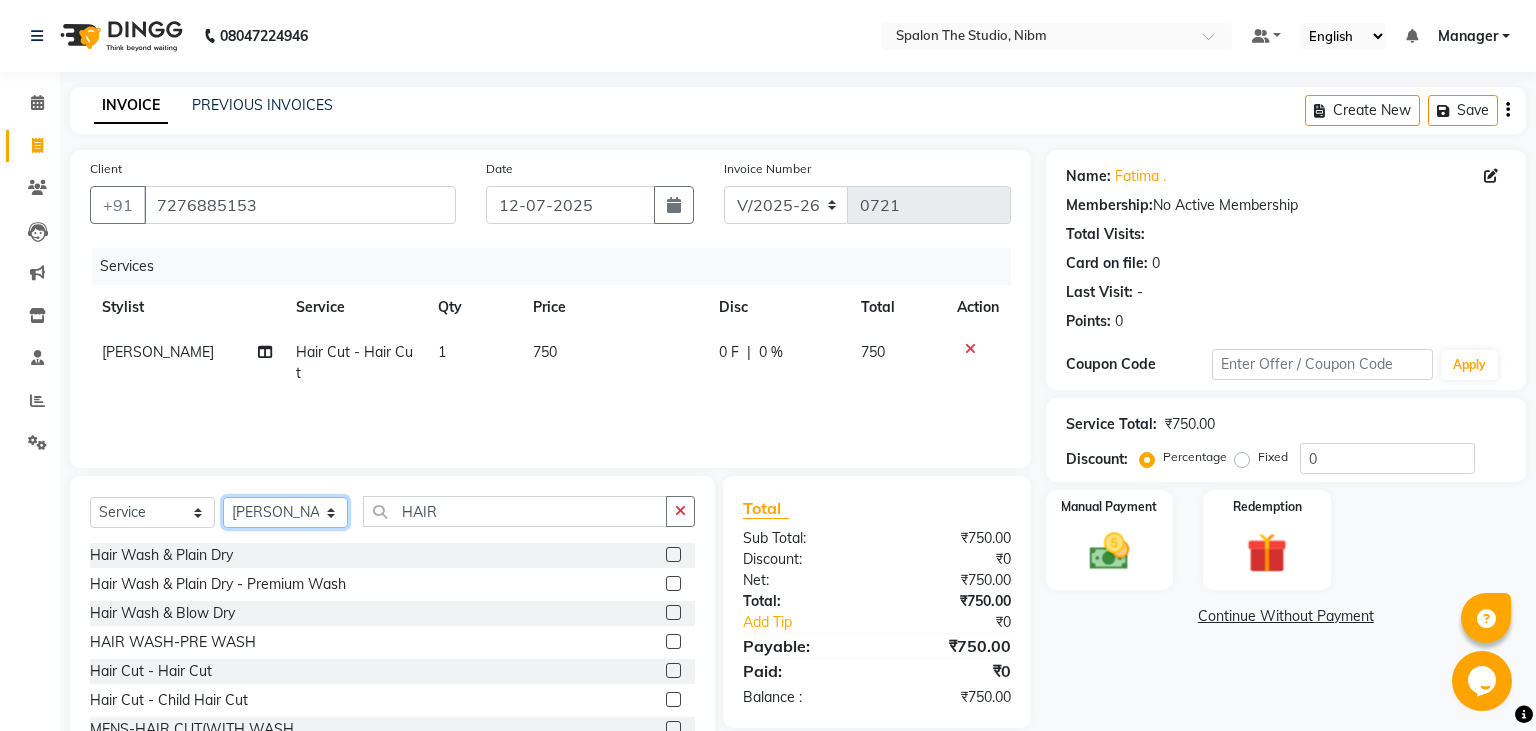 select on "75742" 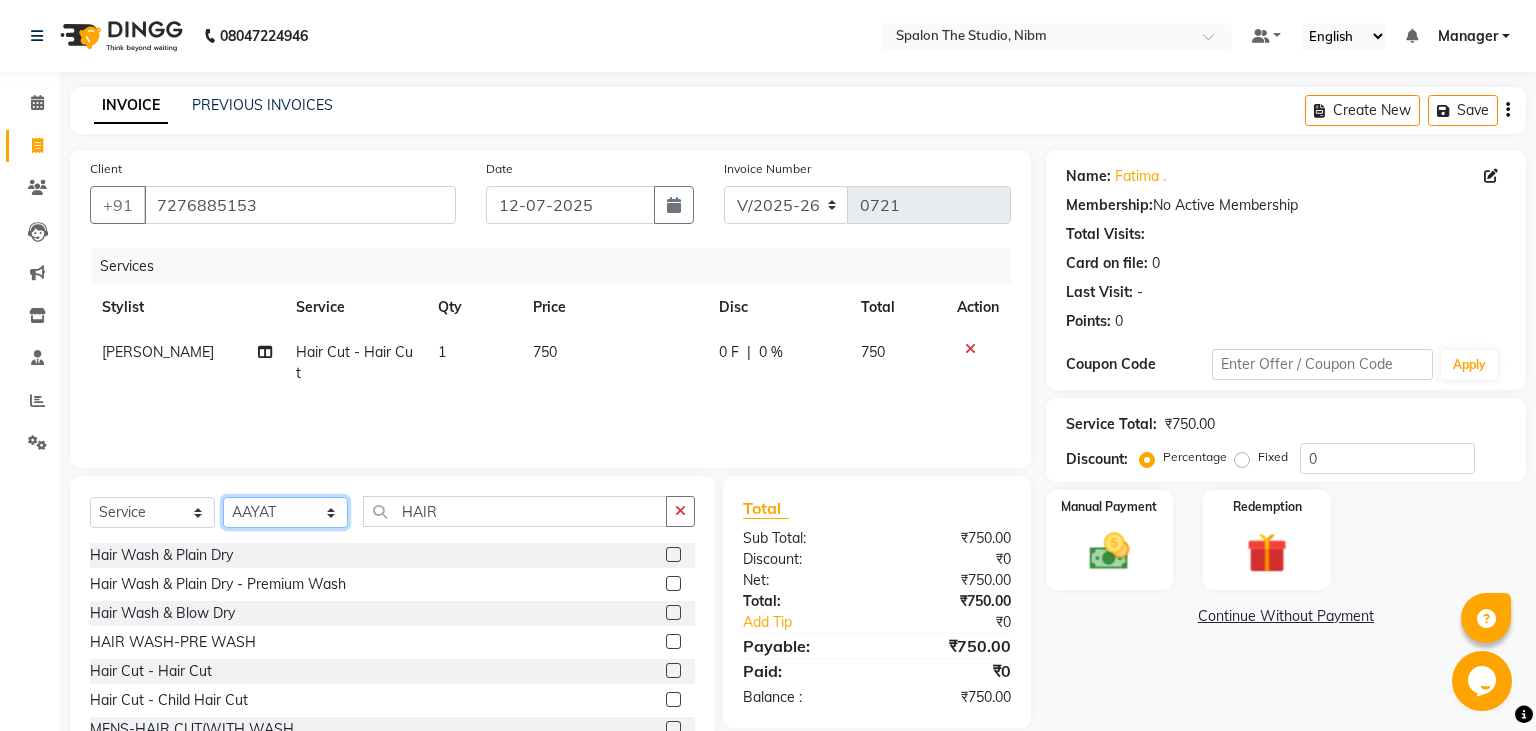 click on "AAYAT" 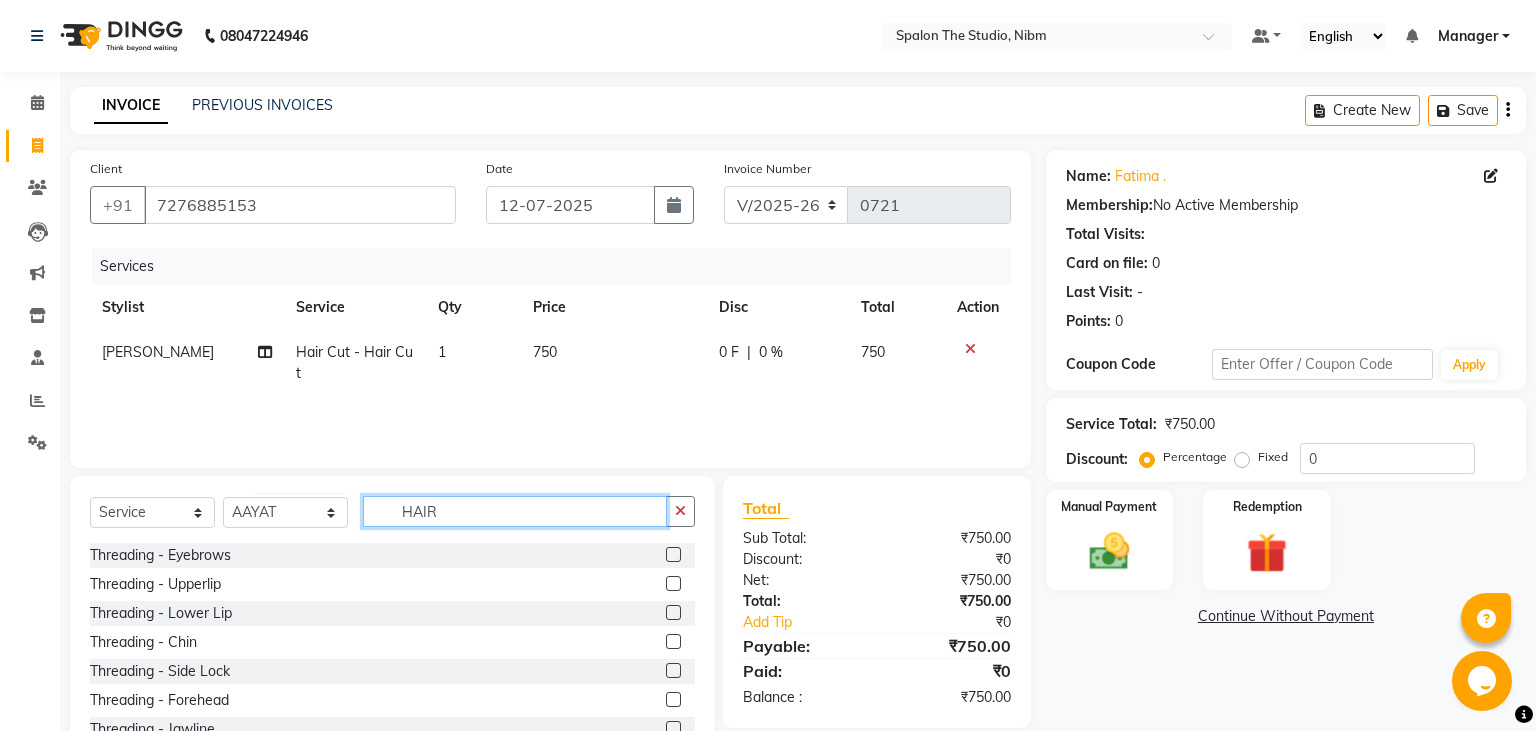 click on "HAIR" 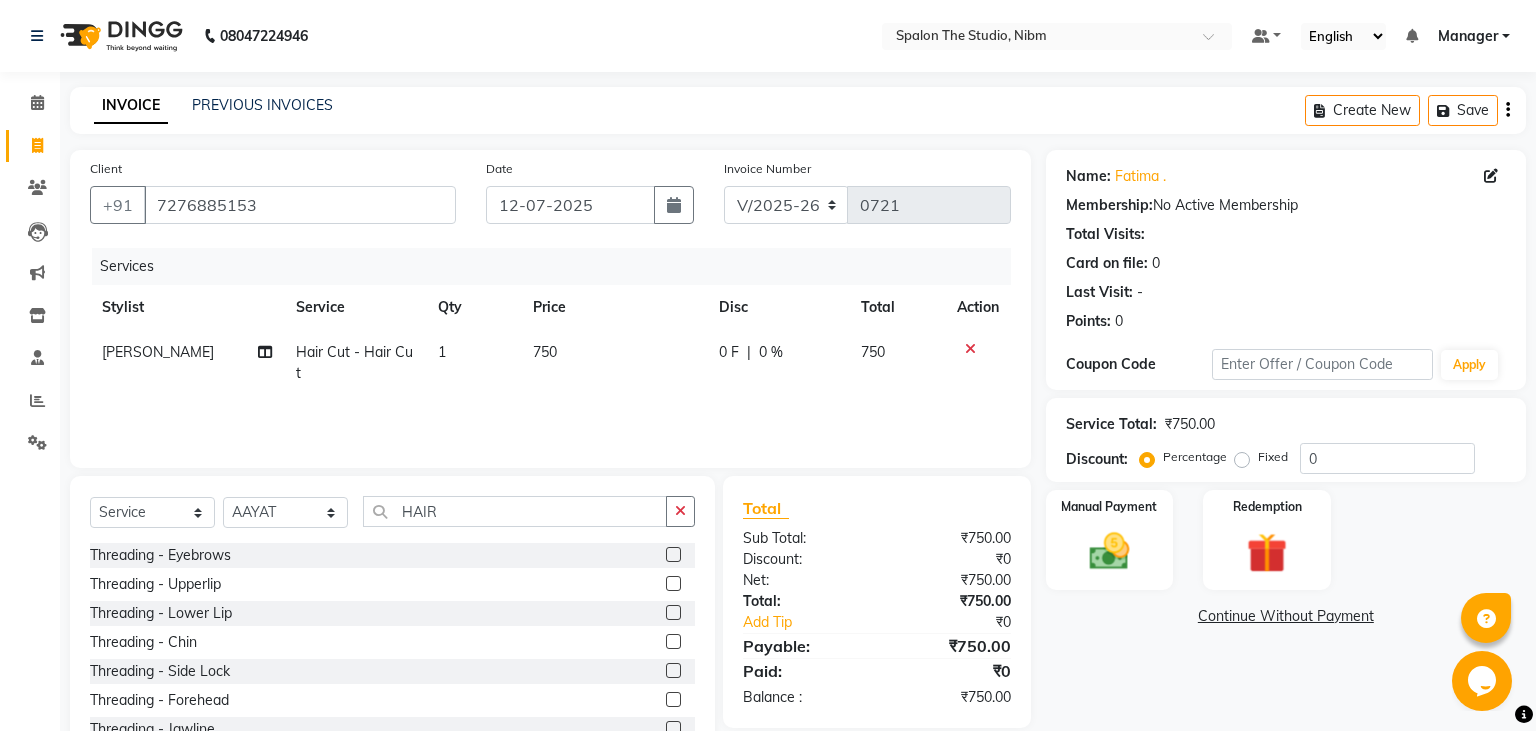 click 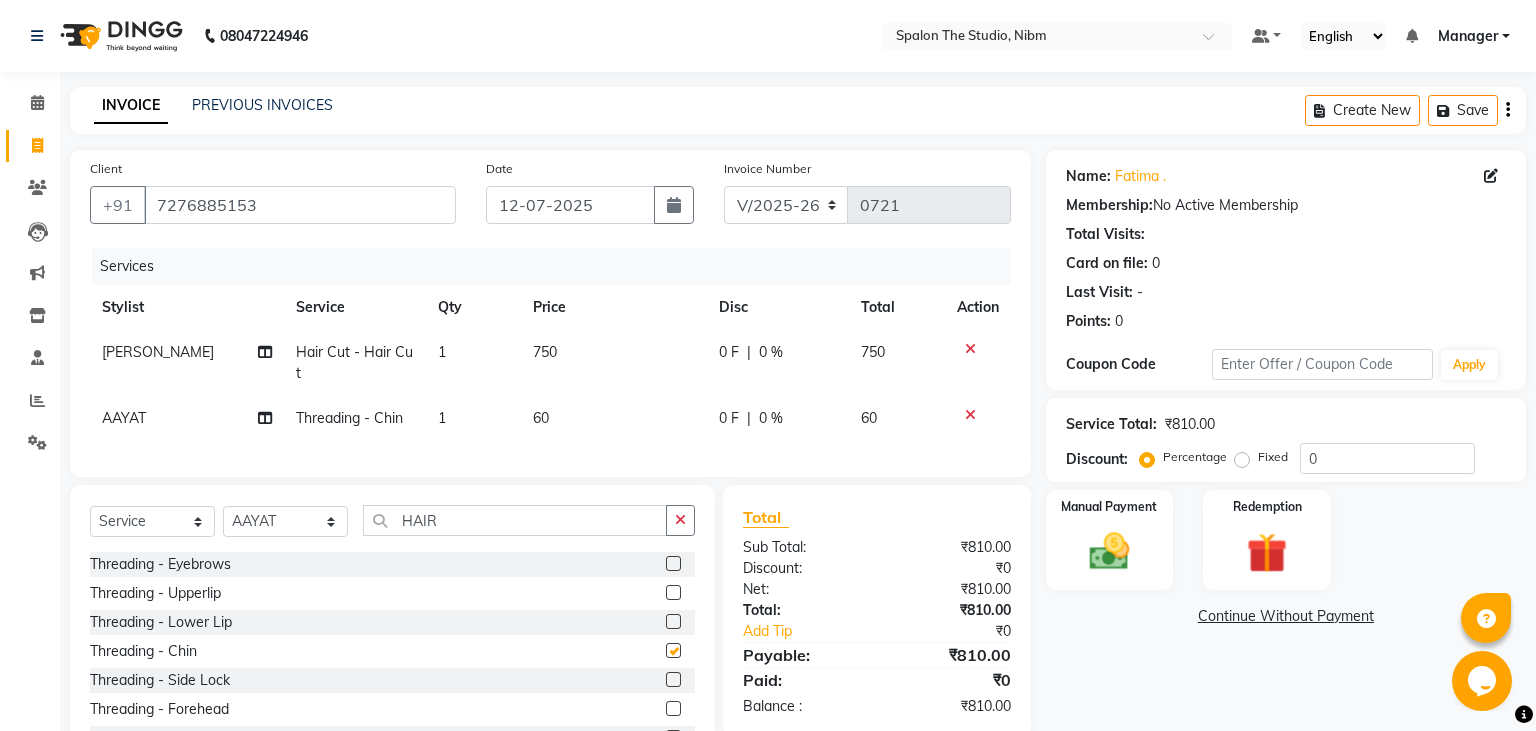 checkbox on "false" 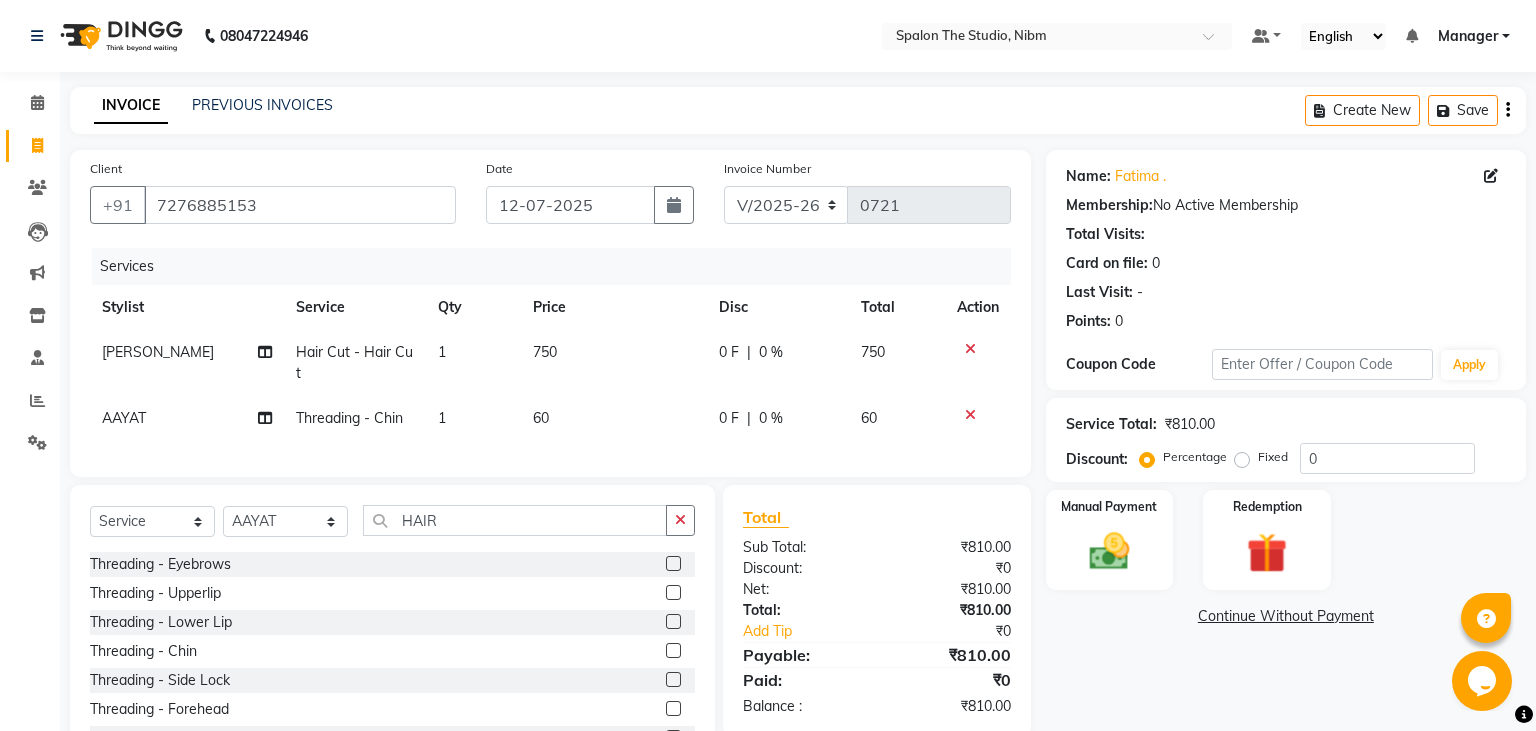 click on "60" 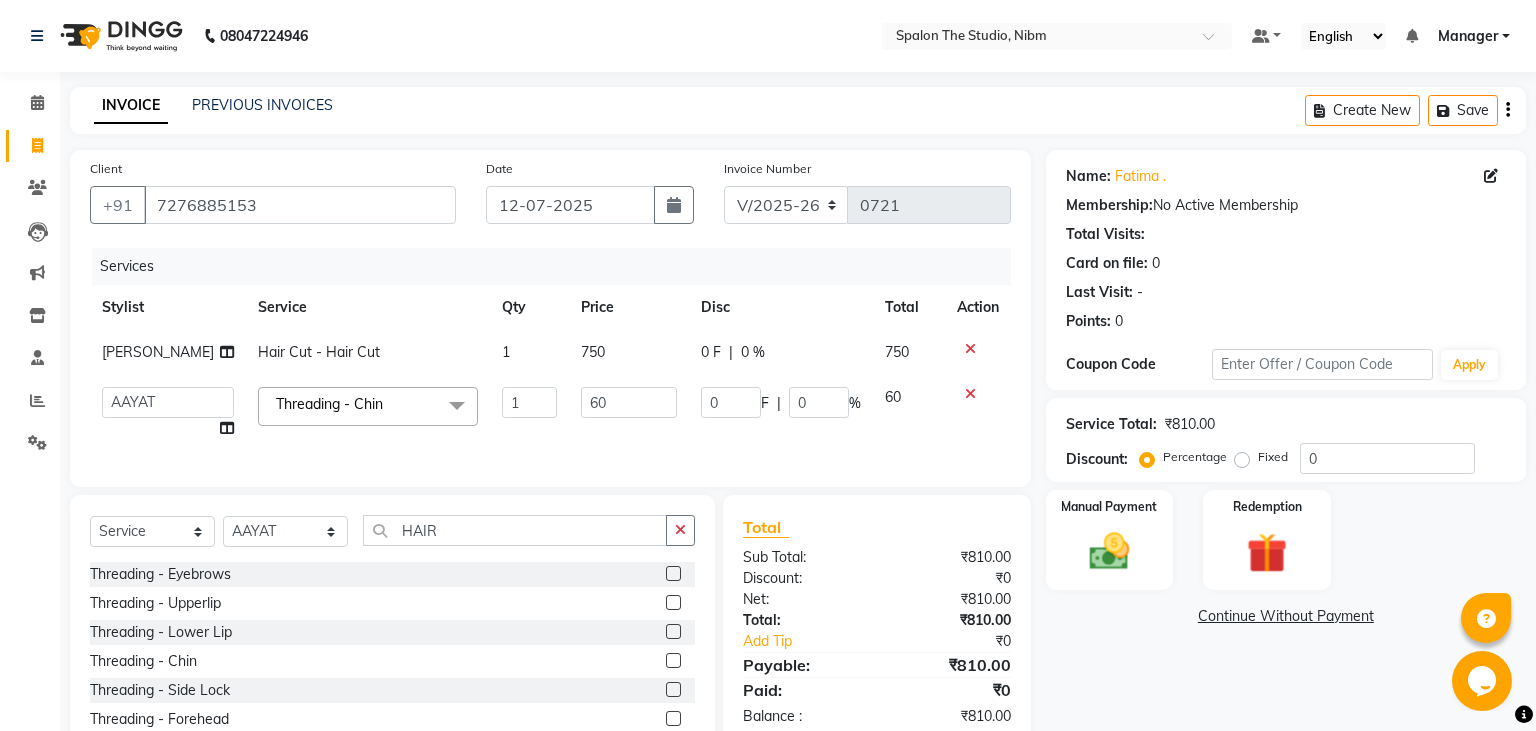 click on "60" 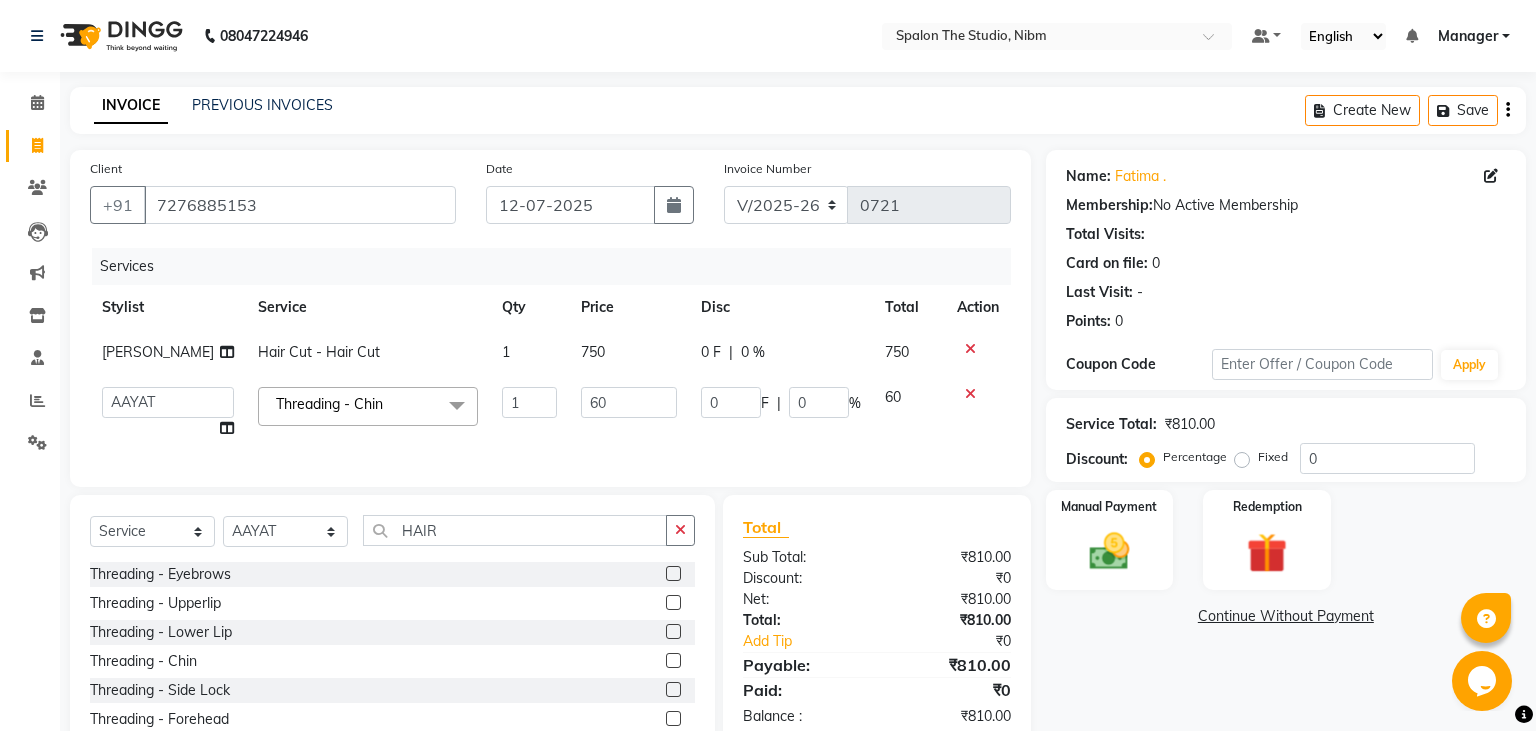 type on "6" 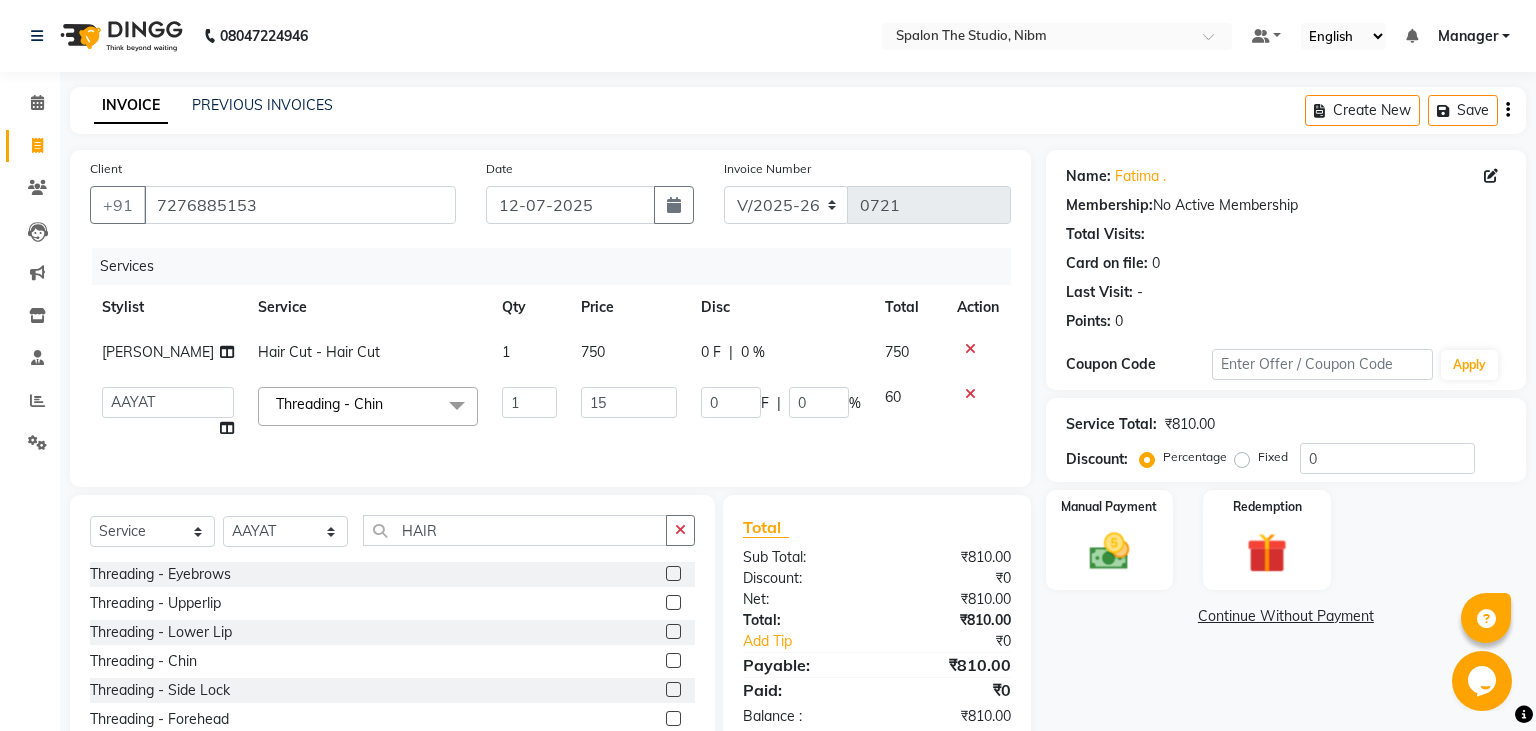 type on "150" 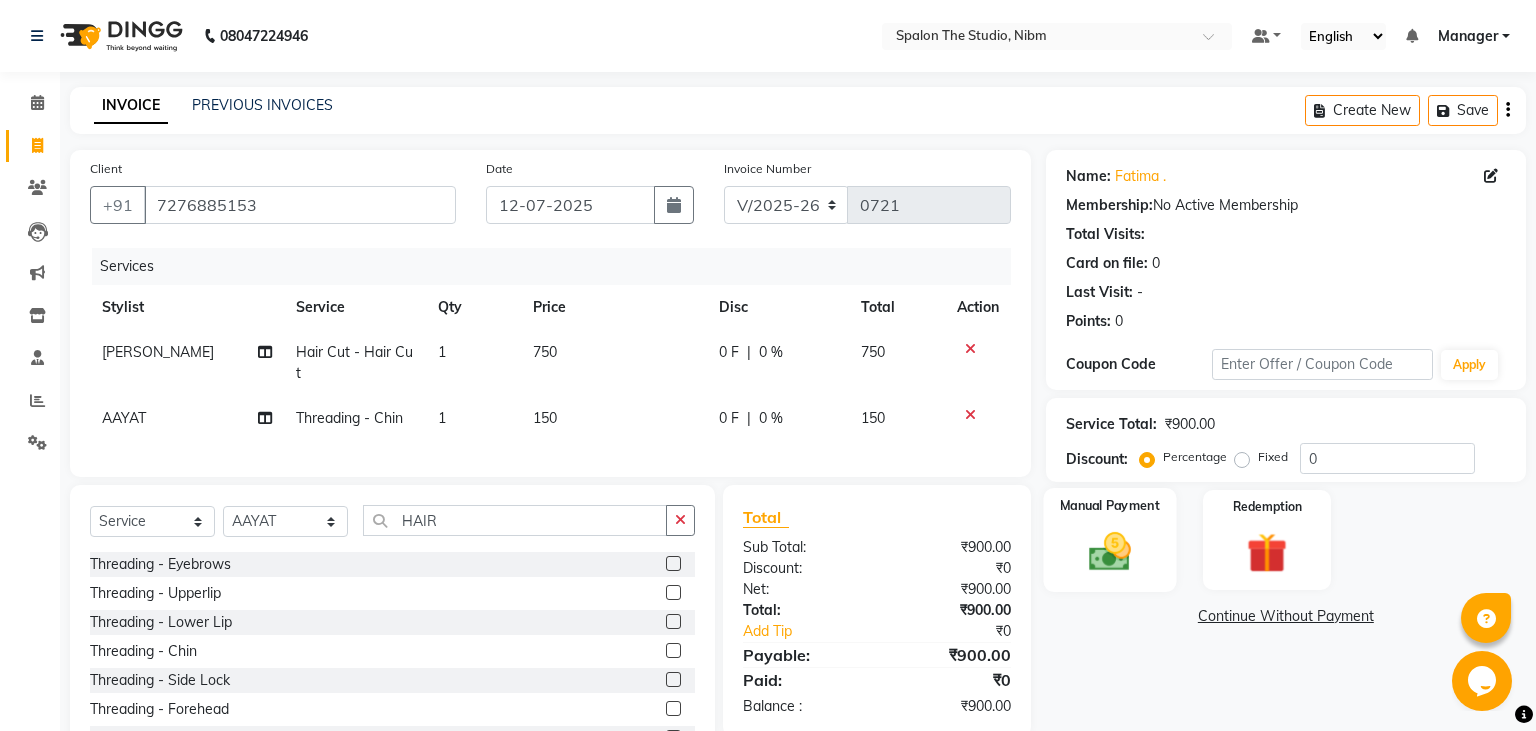 click 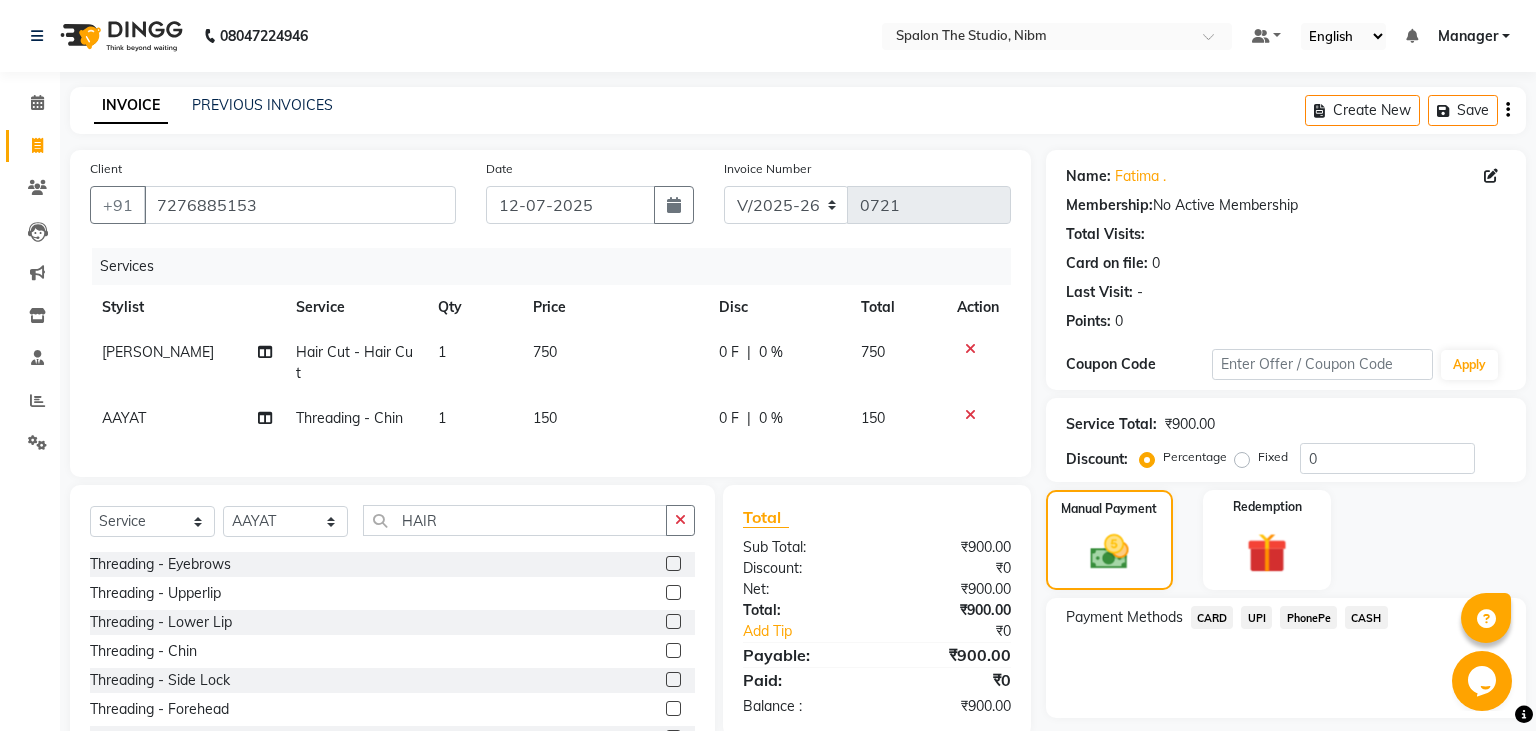 click on "UPI" 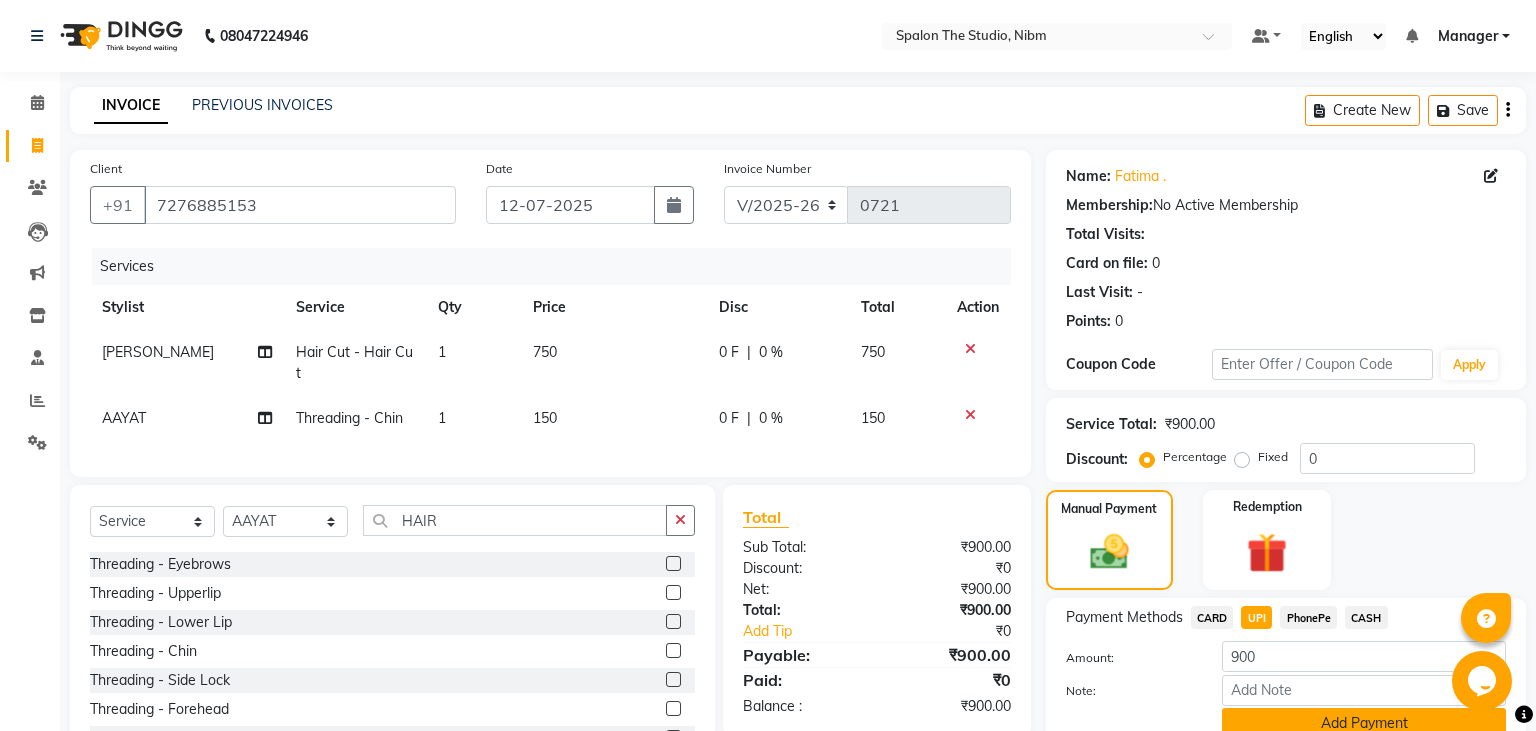 click on "Add Payment" 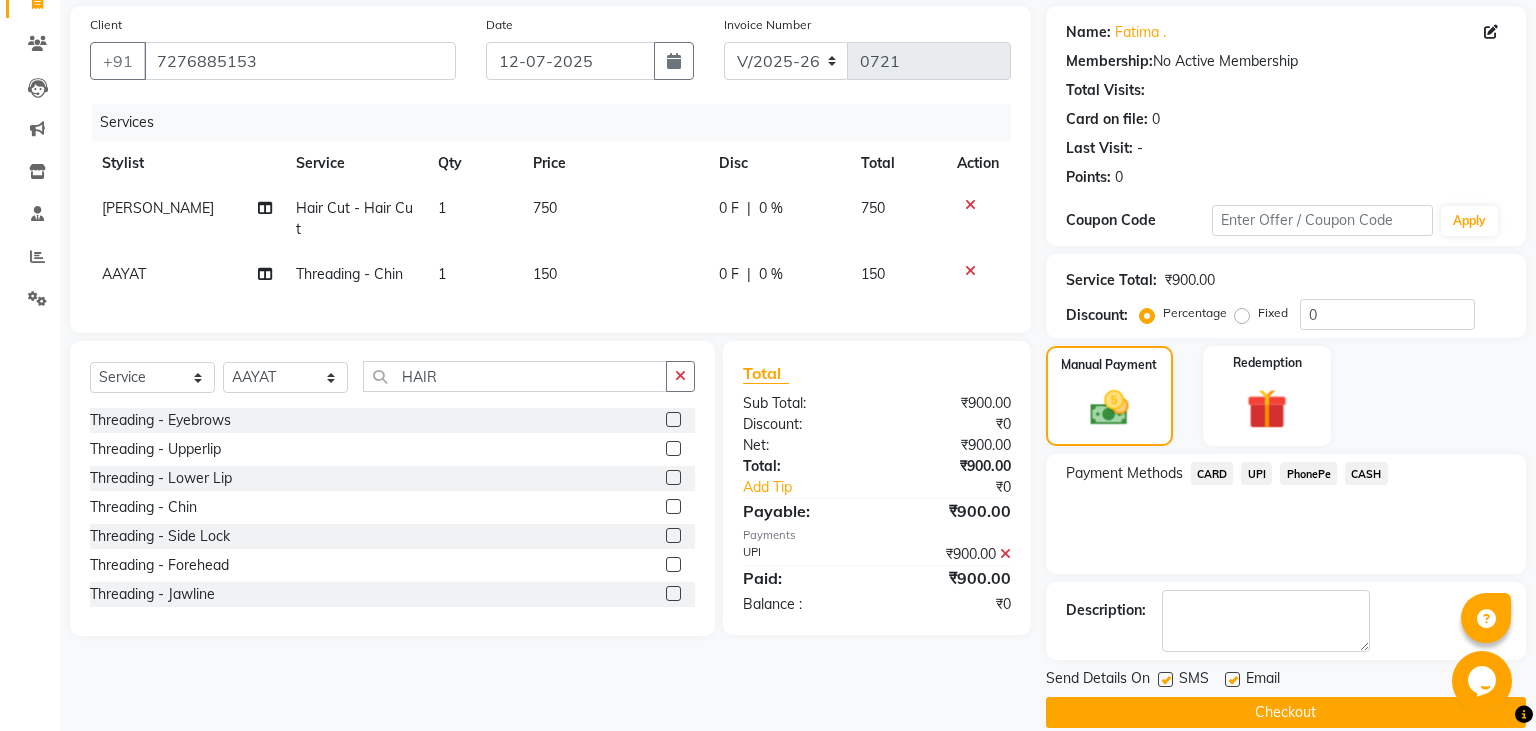 scroll, scrollTop: 169, scrollLeft: 0, axis: vertical 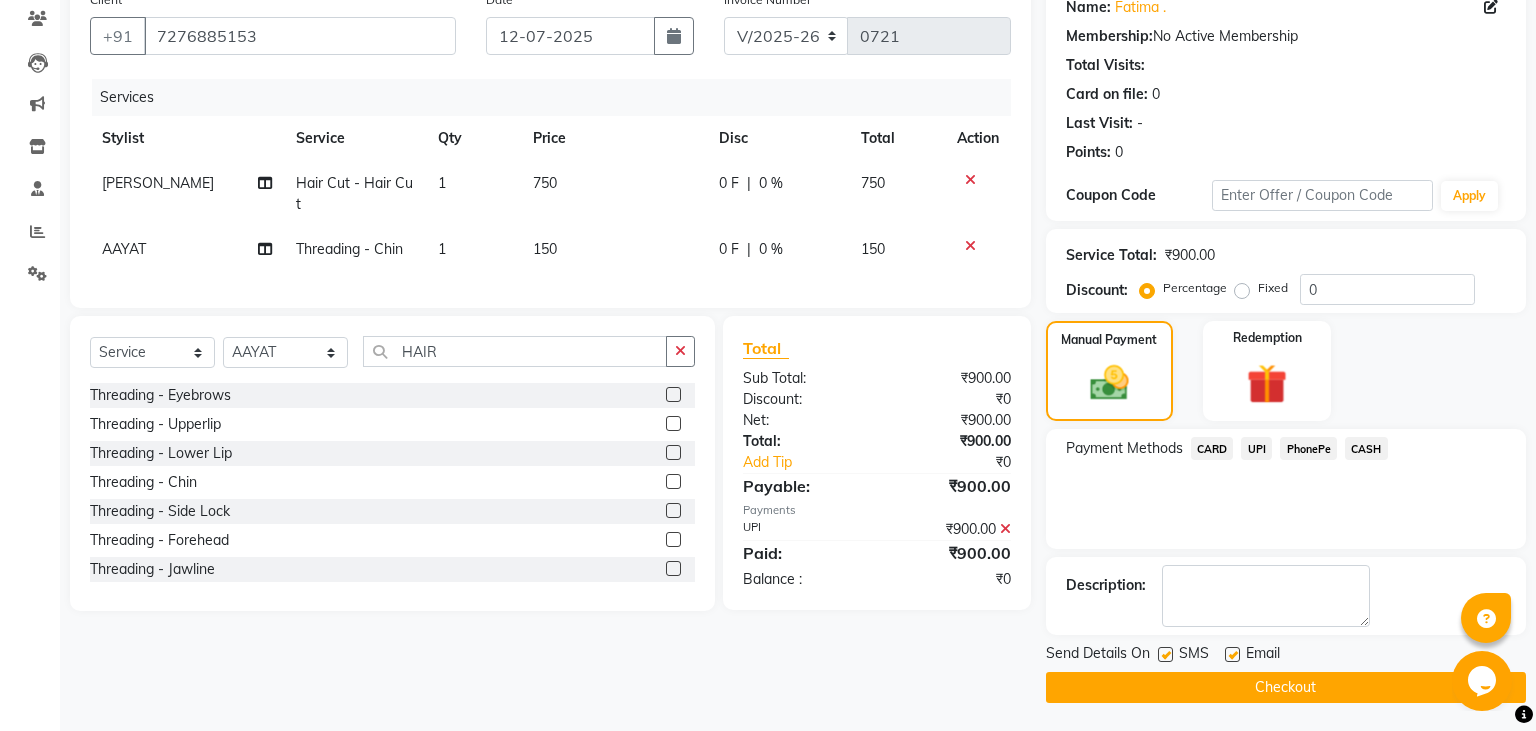 click on "Checkout" 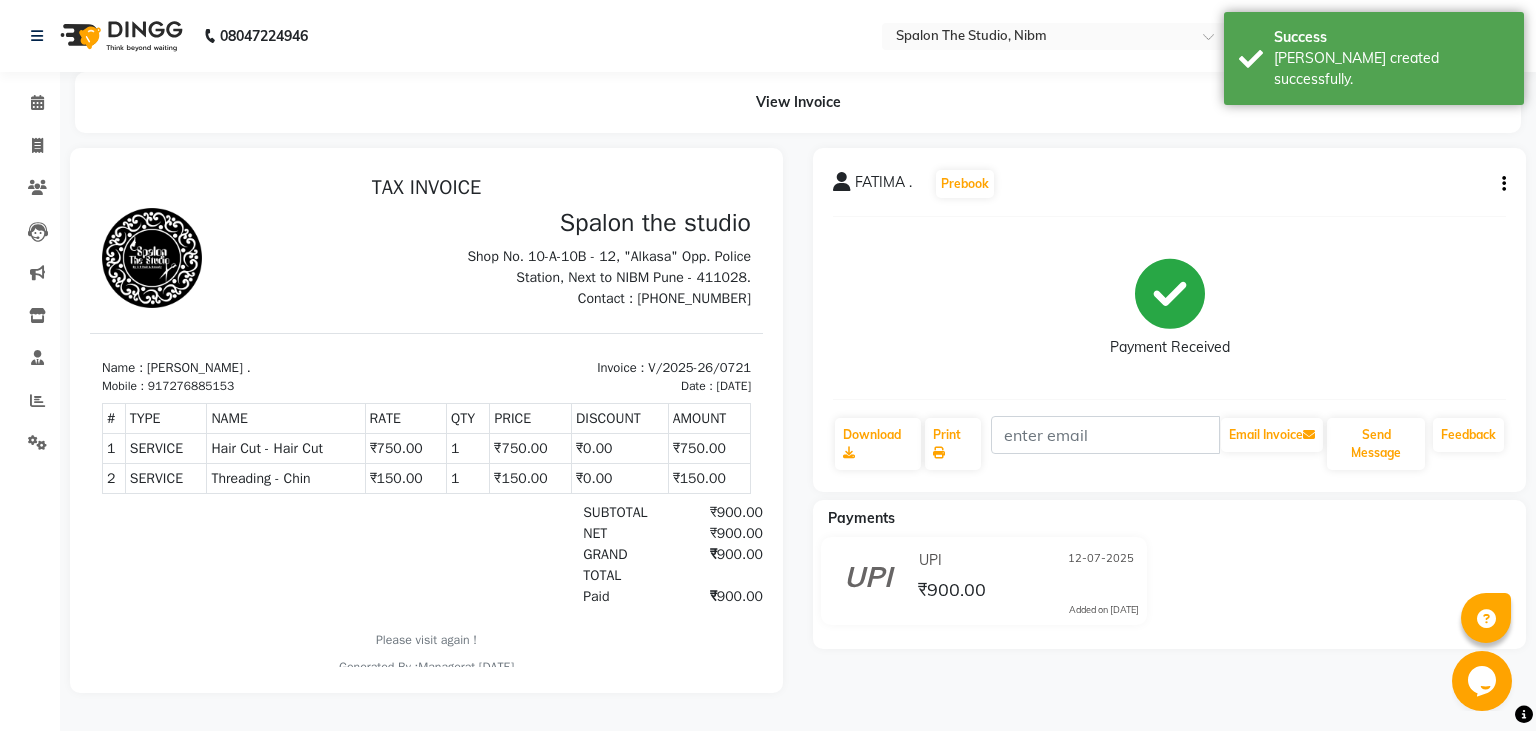 scroll, scrollTop: 0, scrollLeft: 0, axis: both 